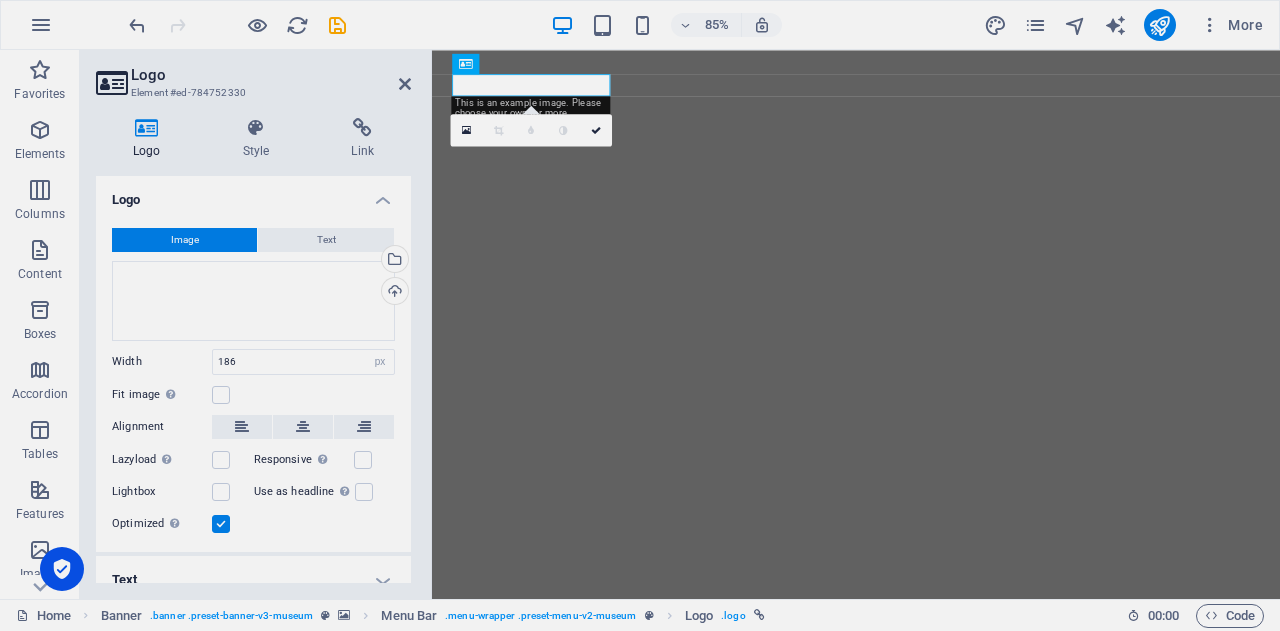 select on "px" 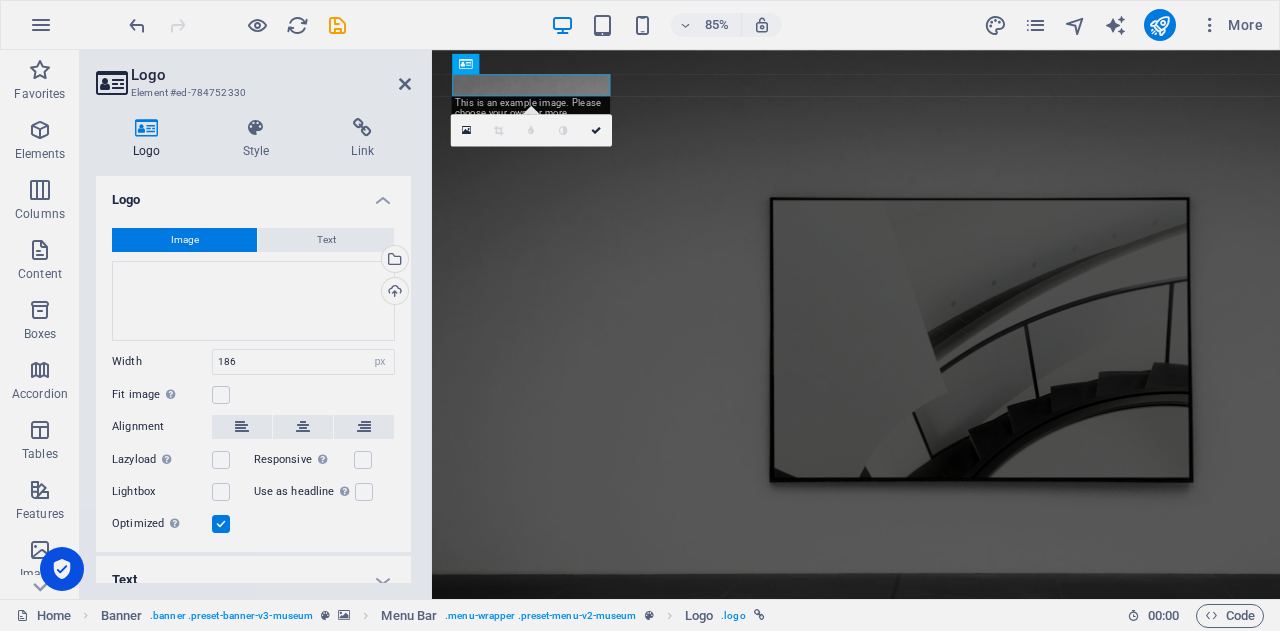 scroll, scrollTop: 0, scrollLeft: 0, axis: both 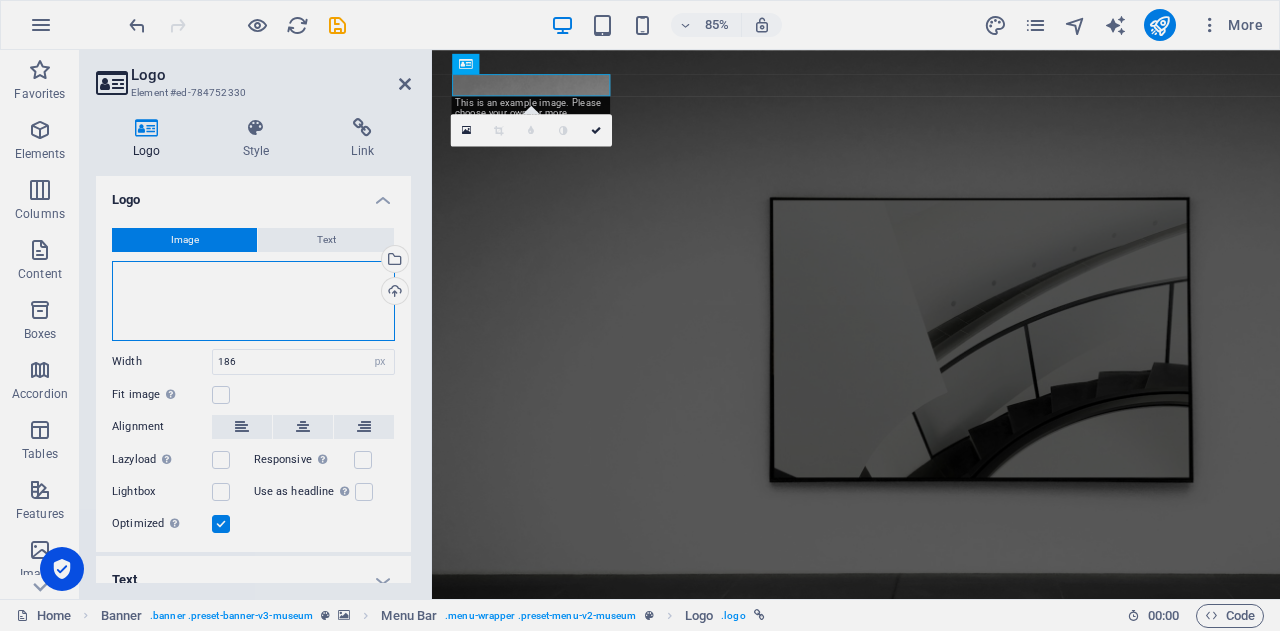 click on "Drag files here, click to choose files or select files from Files or our free stock photos & videos" at bounding box center (253, 301) 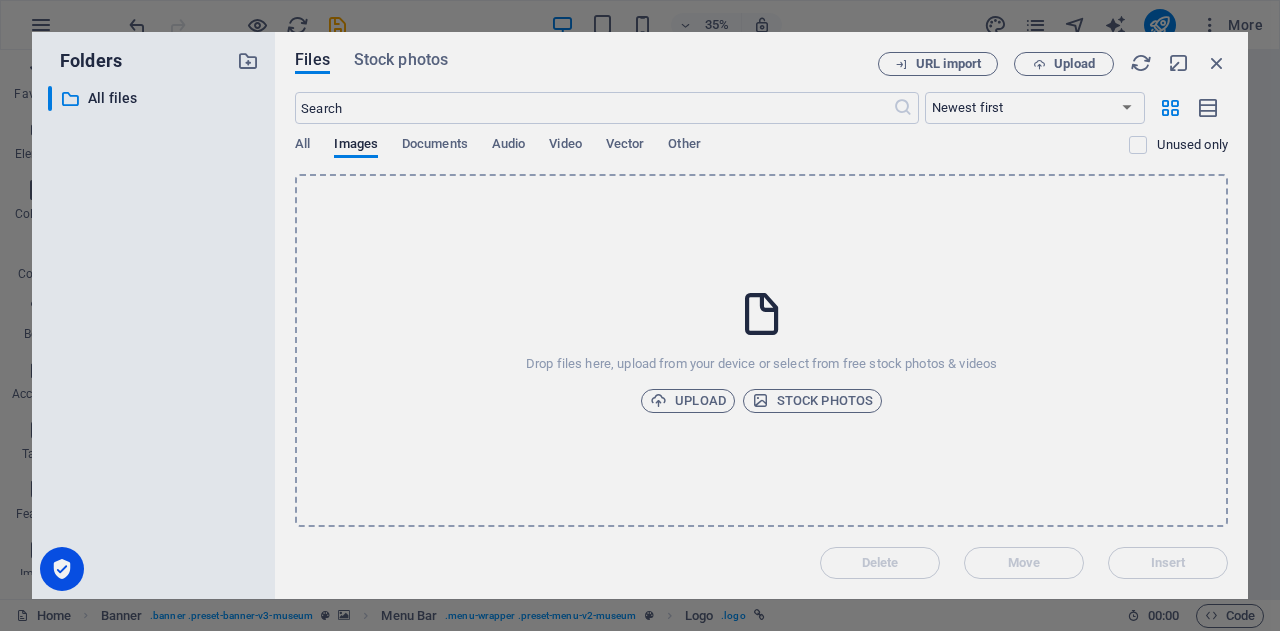 click on "Upload" at bounding box center (688, 401) 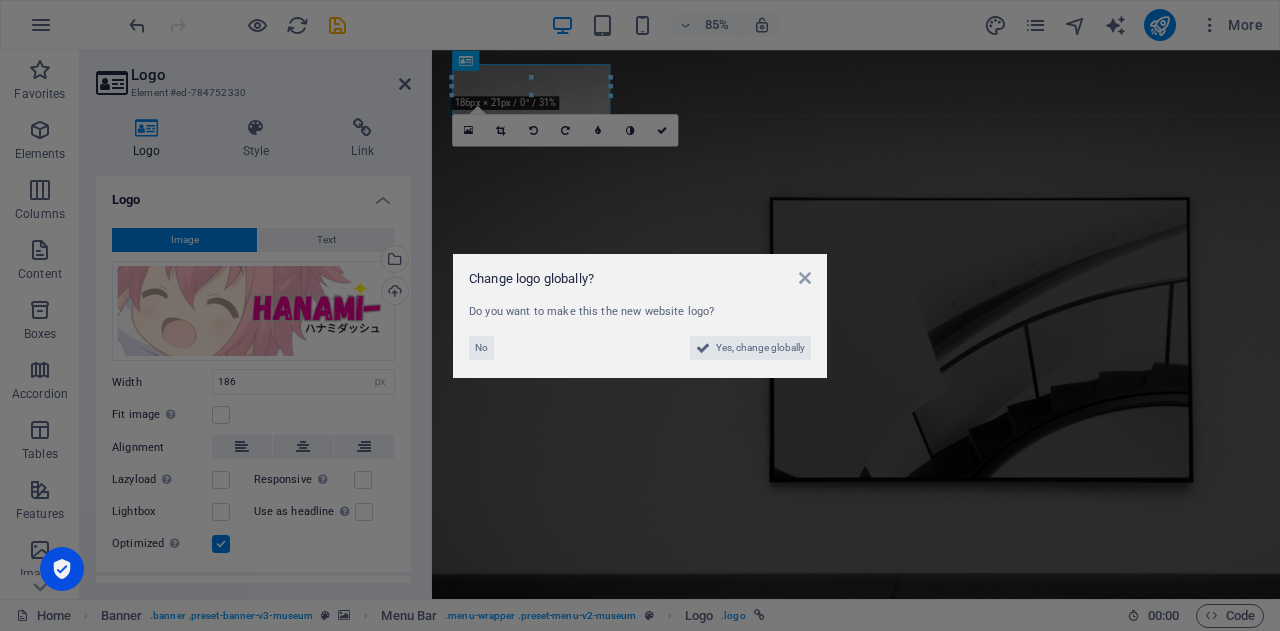 click on "Yes, change globally" at bounding box center [760, 348] 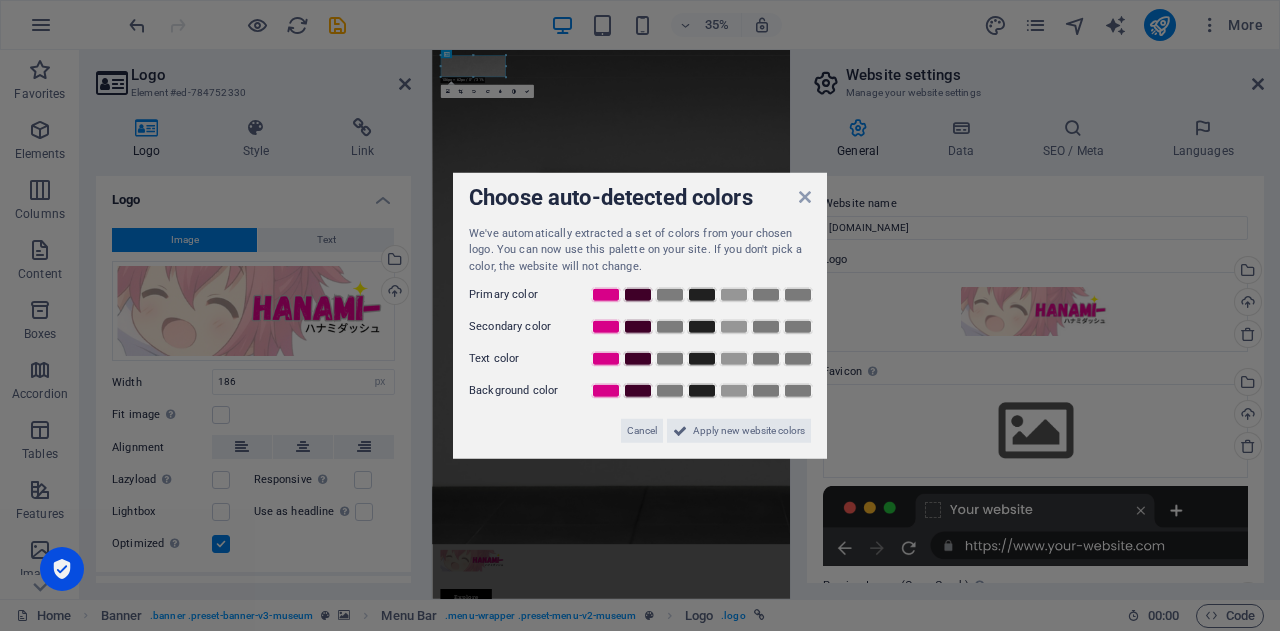 click at bounding box center (680, 431) 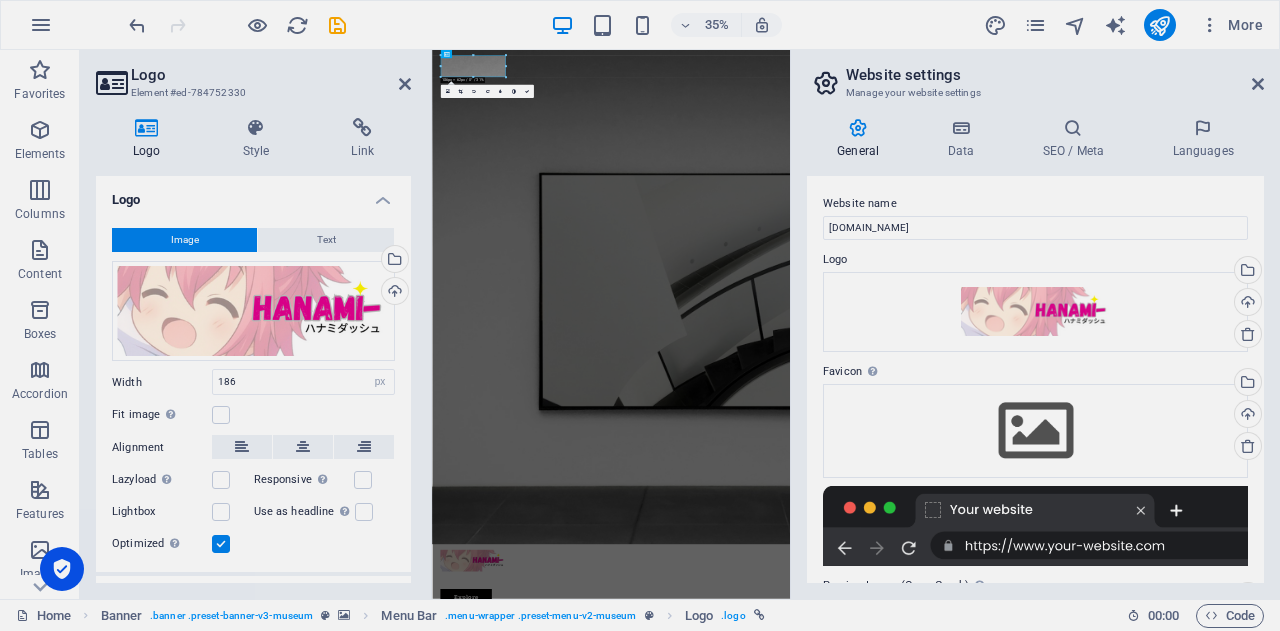 click at bounding box center (256, 128) 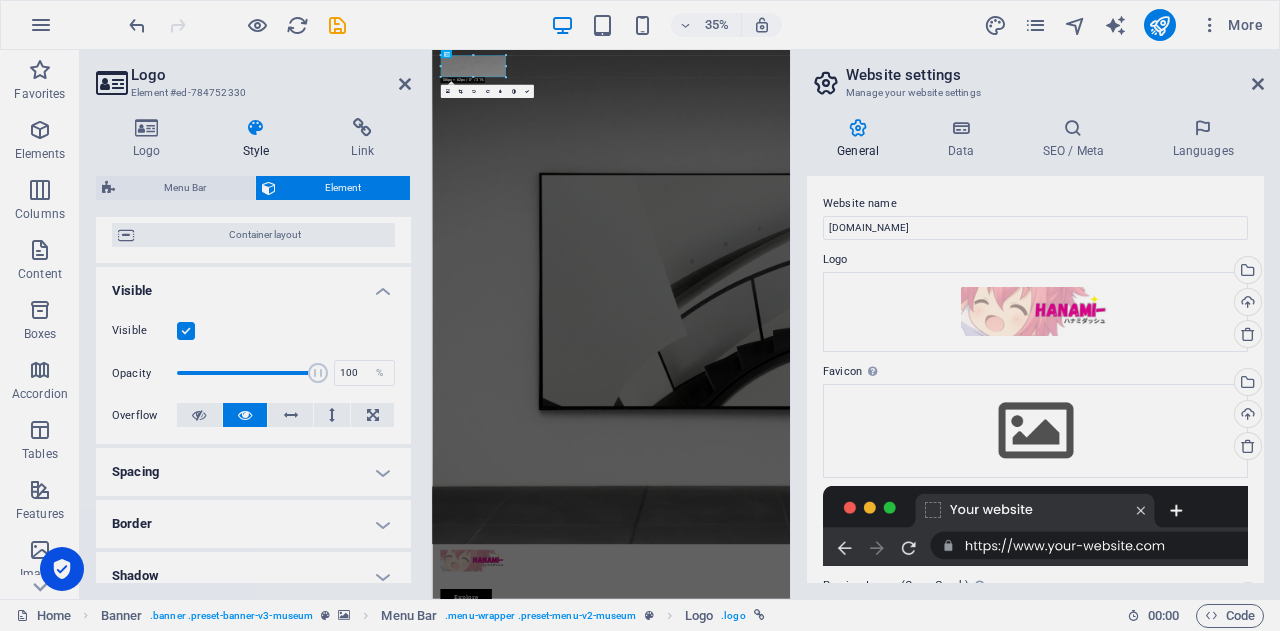 scroll, scrollTop: 200, scrollLeft: 0, axis: vertical 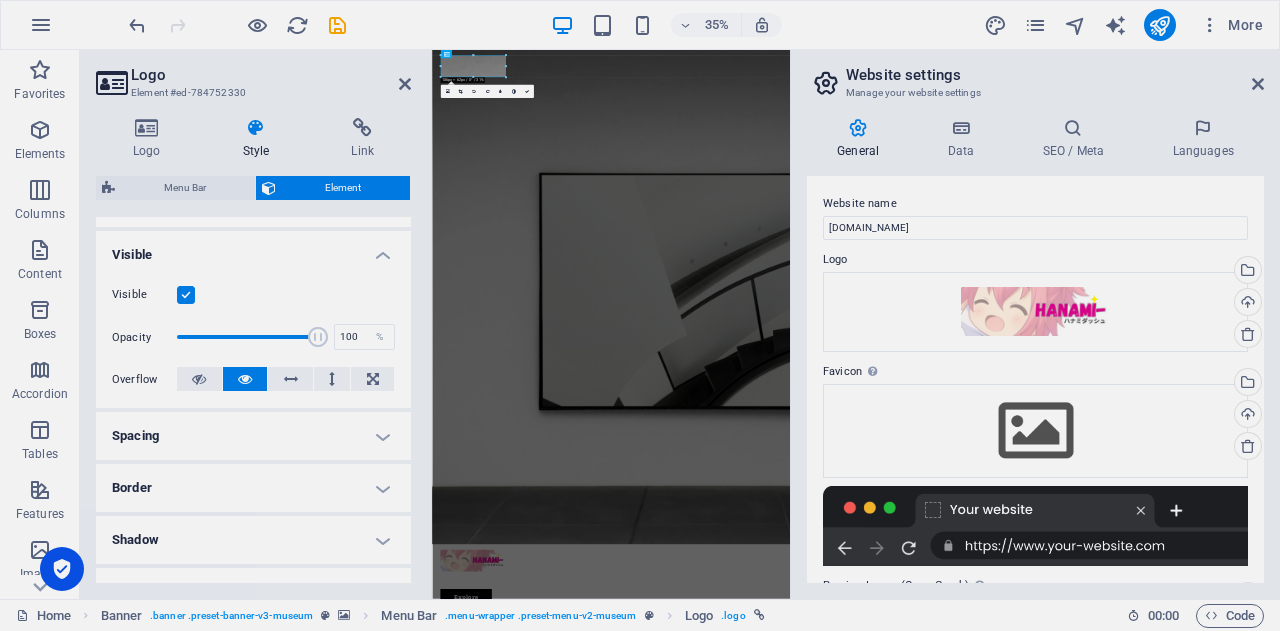 click on "Border" at bounding box center (253, 488) 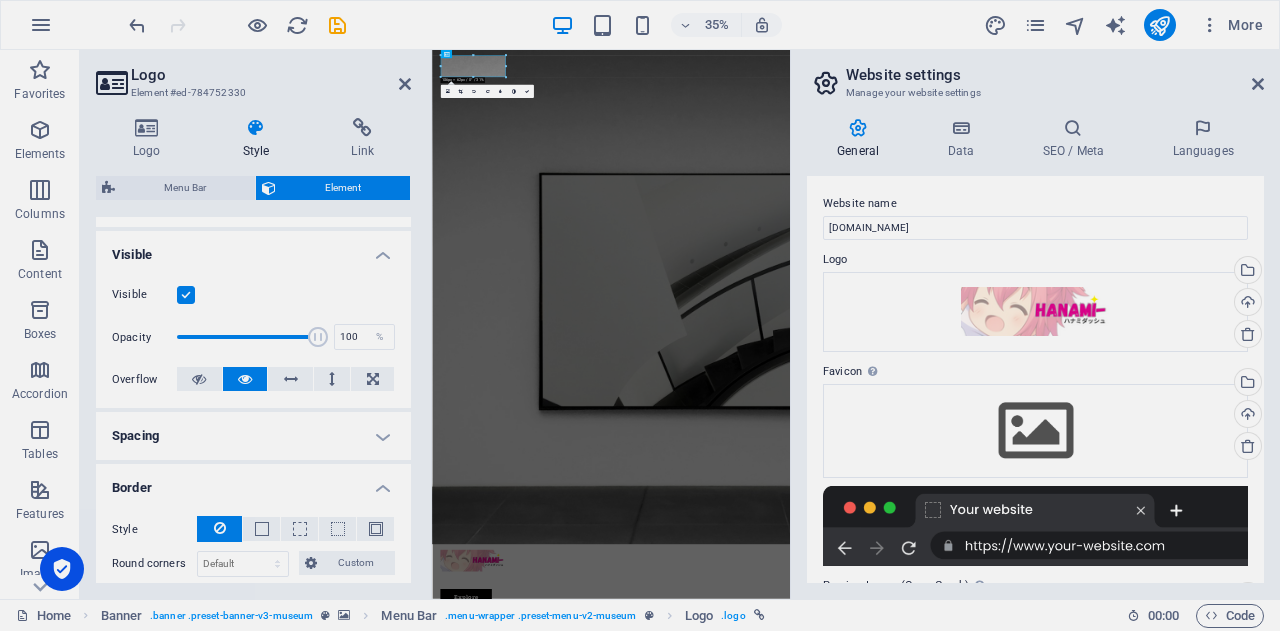 scroll, scrollTop: 300, scrollLeft: 0, axis: vertical 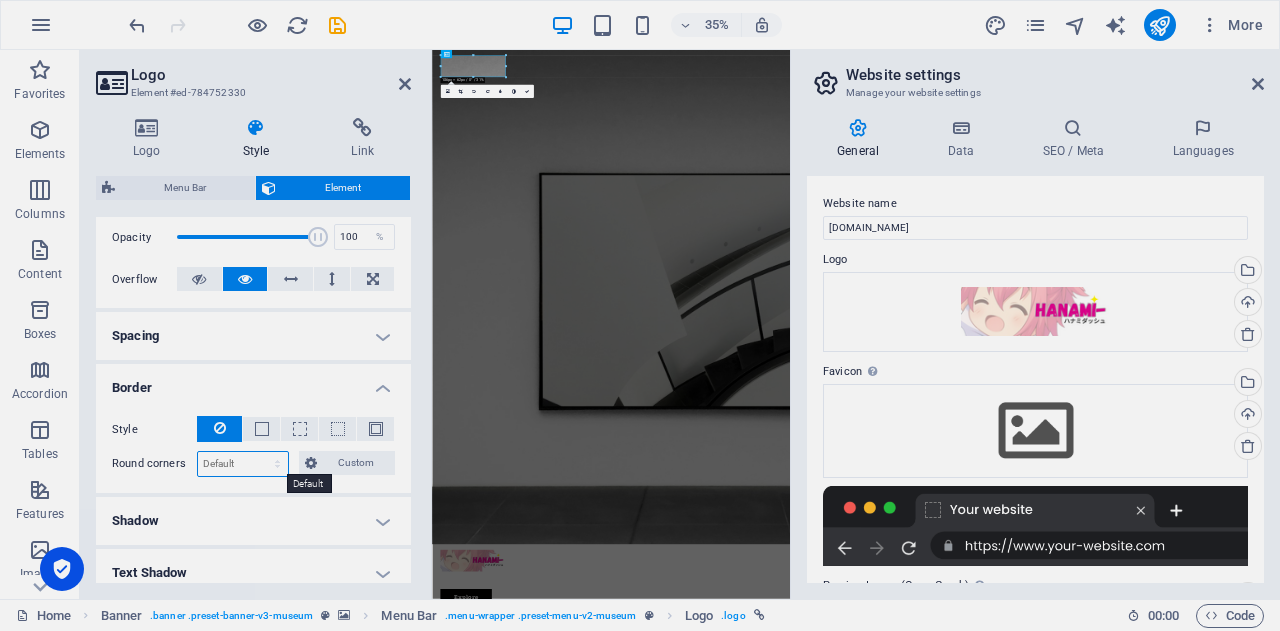 click on "Default px rem % vh vw Custom" at bounding box center [243, 464] 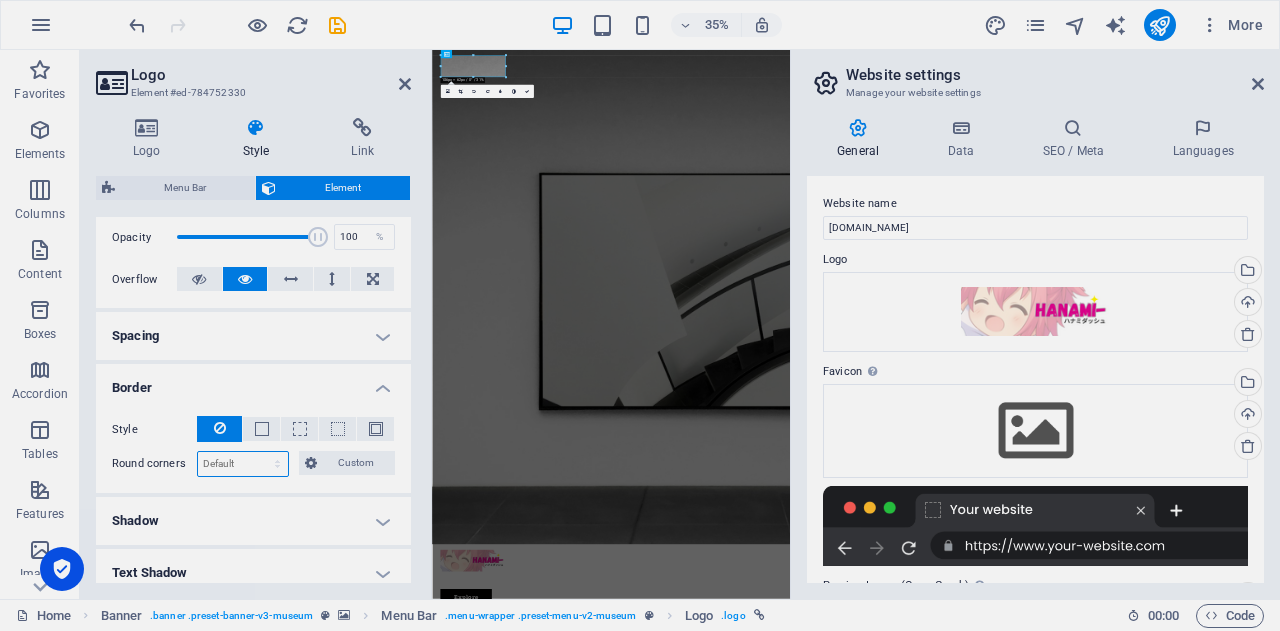click on "Default px rem % vh vw Custom" at bounding box center [243, 464] 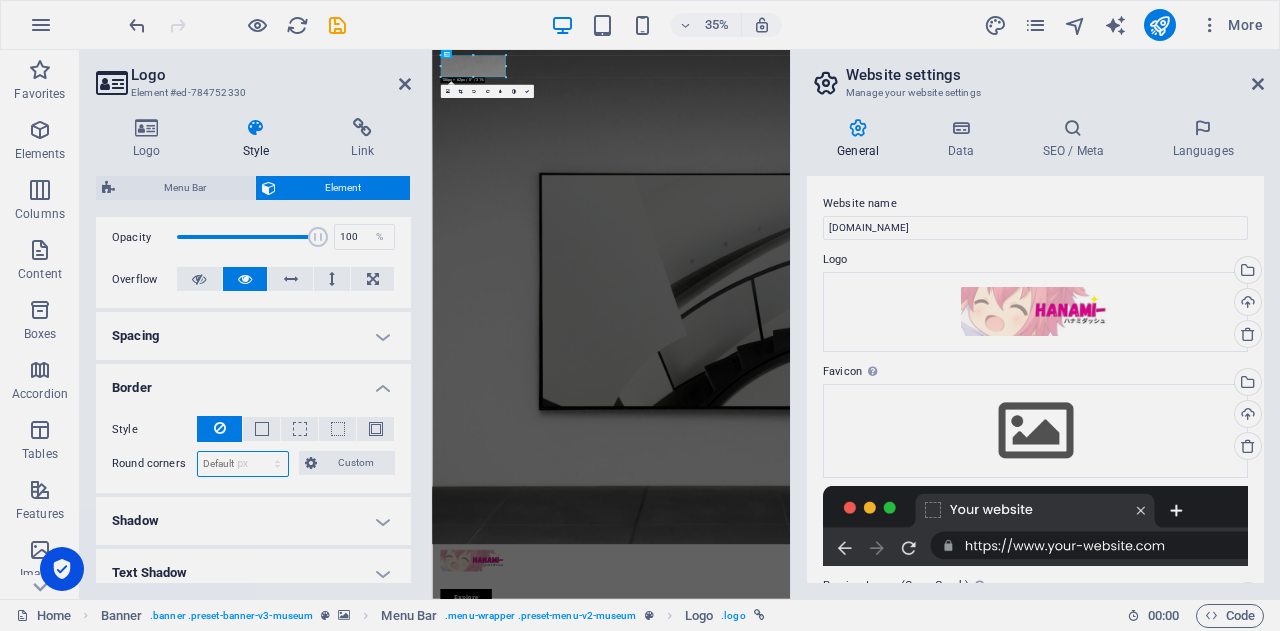 click on "Default px rem % vh vw Custom" at bounding box center [243, 464] 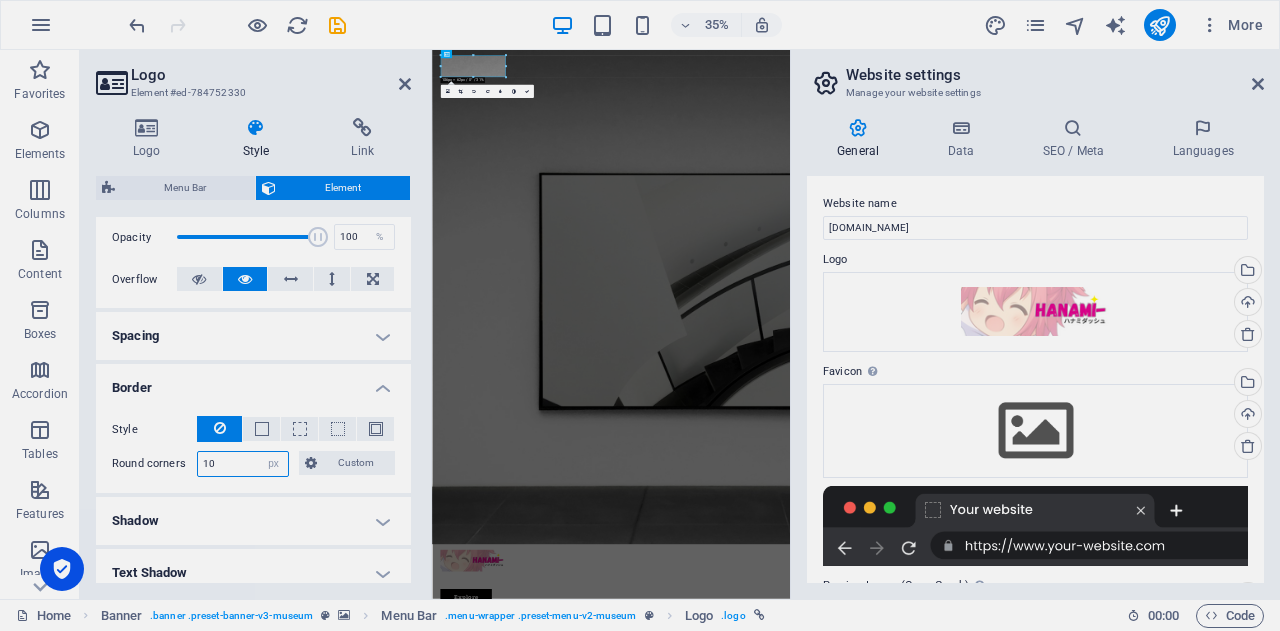 type on "1" 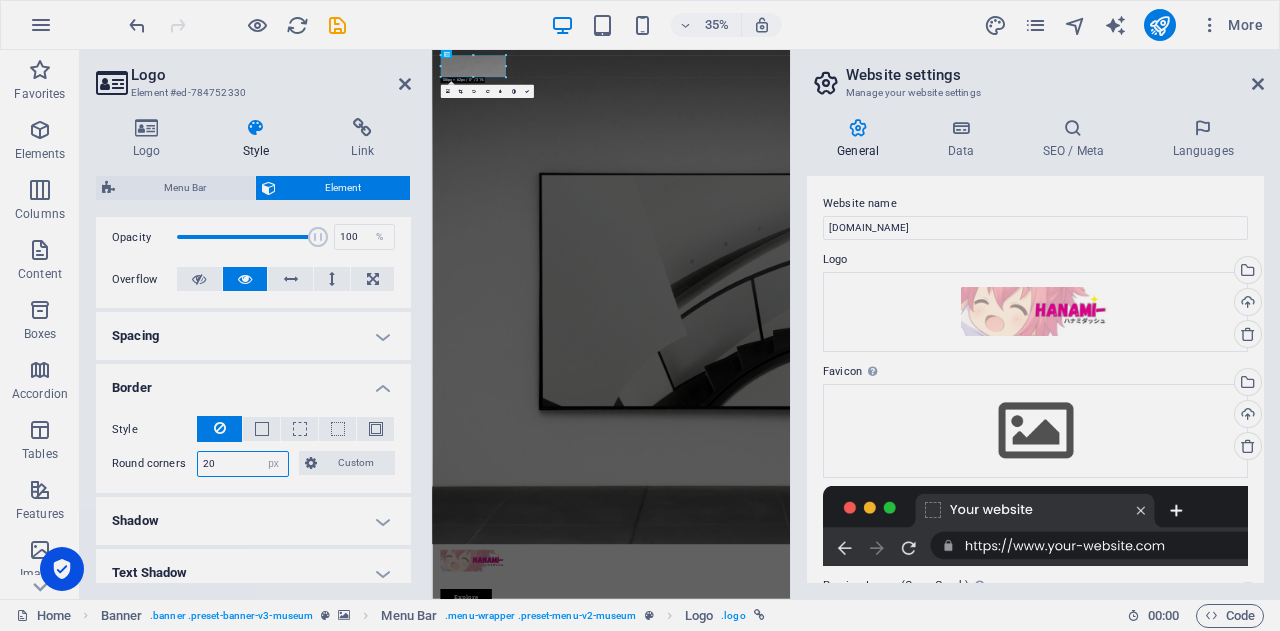 type on "20" 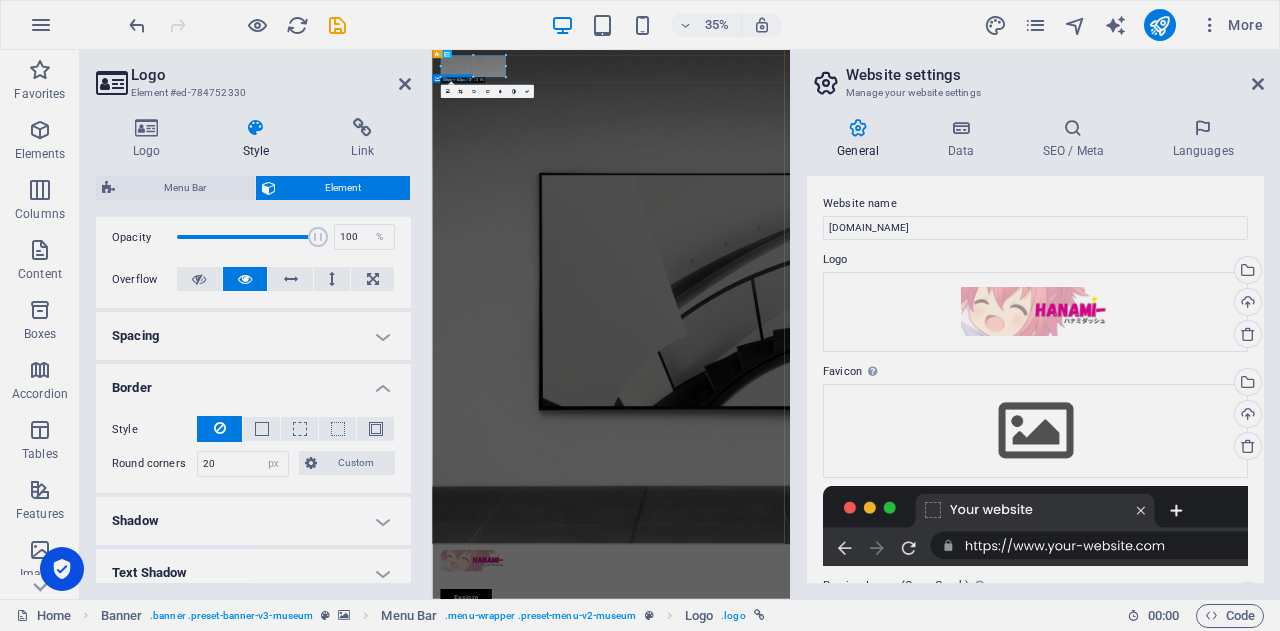 click on "The best art exhibitions Lorem ipsum dolor sit amet, consectetur adipiscing elit, sed do eiusmod tempor incididunt ut labore Lorem ipsum dolor sit amet, consectetur adipiscing elit, sed do eiusmod tempor incididunt ut labore Explore" at bounding box center (943, 1902) 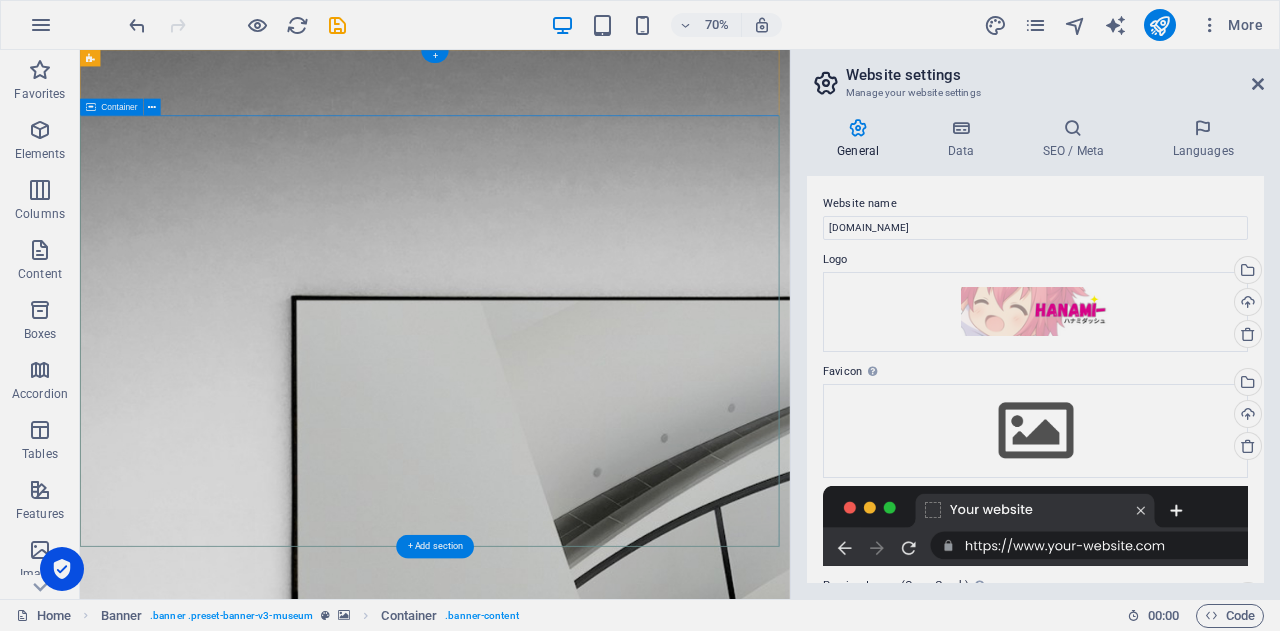 click on "The best art exhibitions Lorem ipsum dolor sit amet, consectetur adipiscing elit, sed do eiusmod tempor incididunt ut labore Lorem ipsum dolor sit amet, consectetur adipiscing elit, sed do eiusmod tempor incididunt ut labore Explore" at bounding box center [587, 1902] 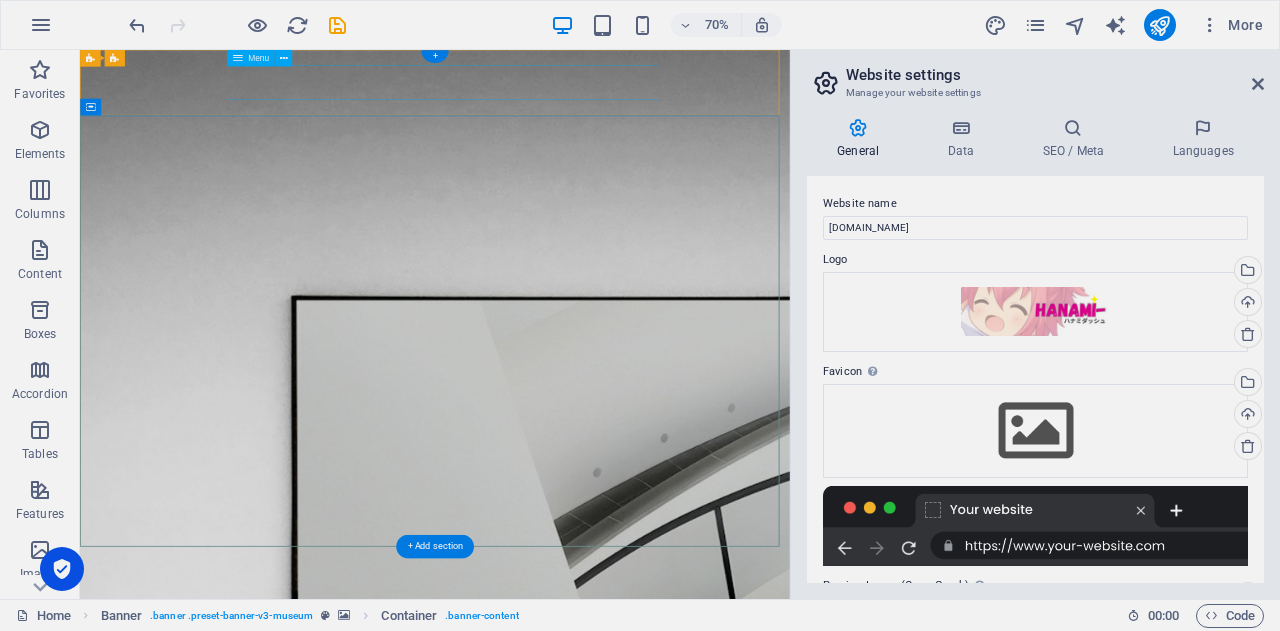 click on "About Us Exhibitions Events Contact" at bounding box center (587, 1565) 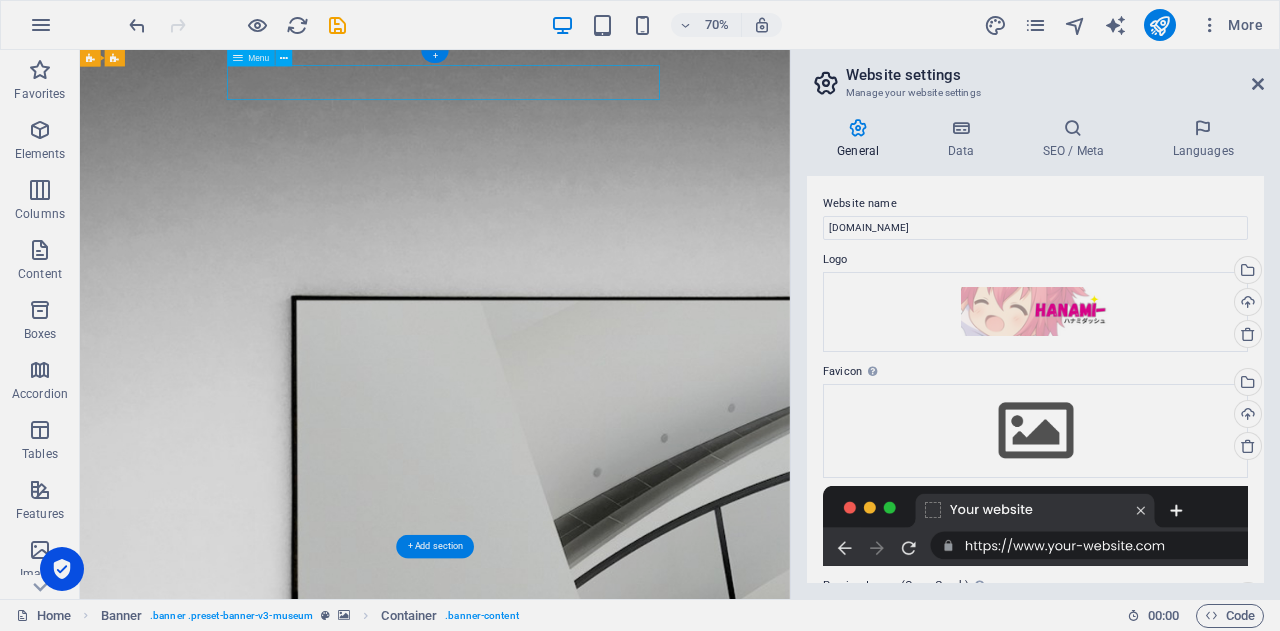 click on "About Us Exhibitions Events Contact" at bounding box center (587, 1565) 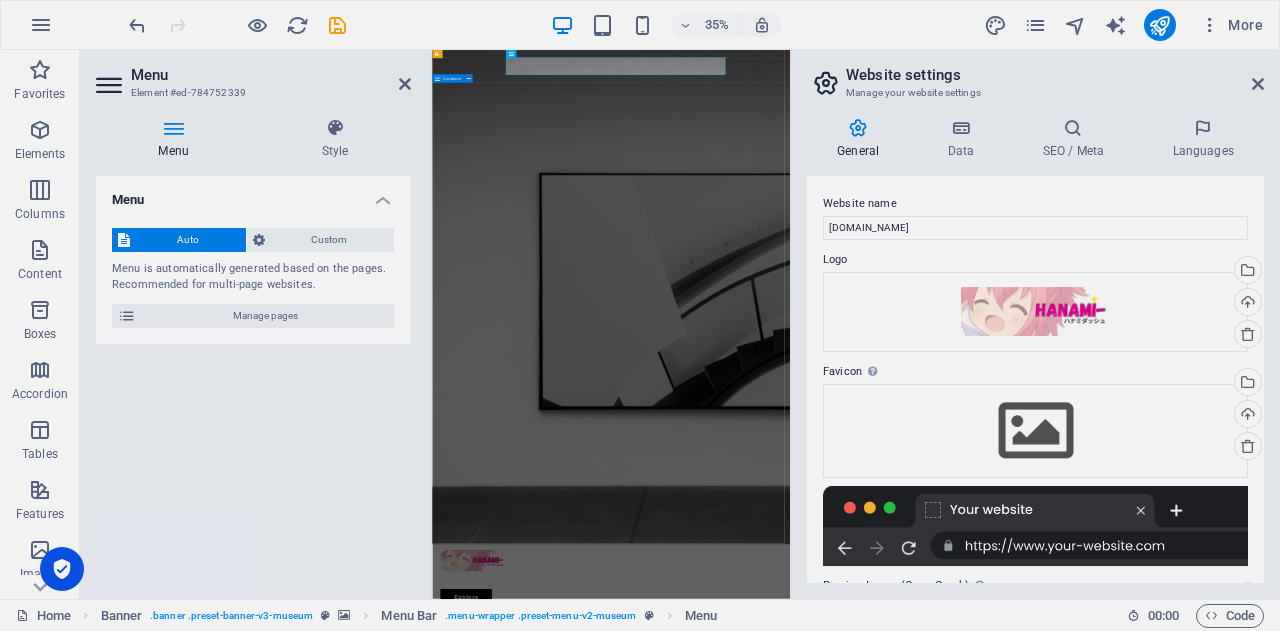 click on "The best art exhibitions Lorem ipsum dolor sit amet, consectetur adipiscing elit, sed do eiusmod tempor incididunt ut labore Lorem ipsum dolor sit amet, consectetur adipiscing elit, sed do eiusmod tempor incididunt ut labore Explore" at bounding box center [943, 1902] 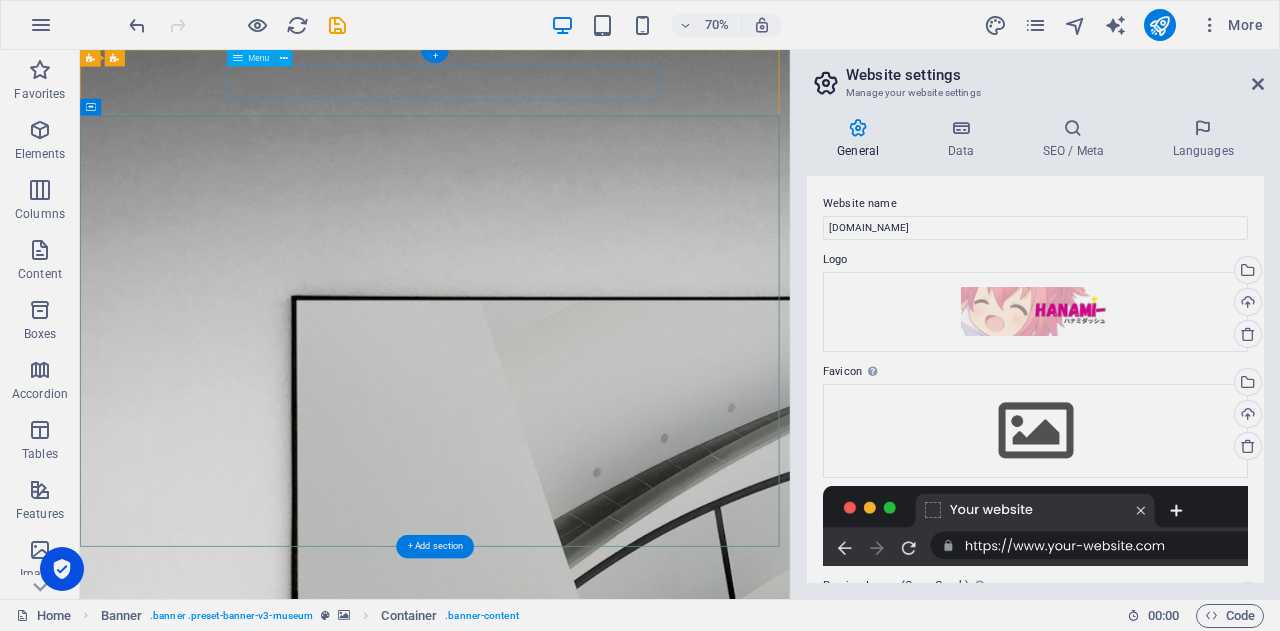 click on "About Us Exhibitions Events Contact" at bounding box center [587, 1565] 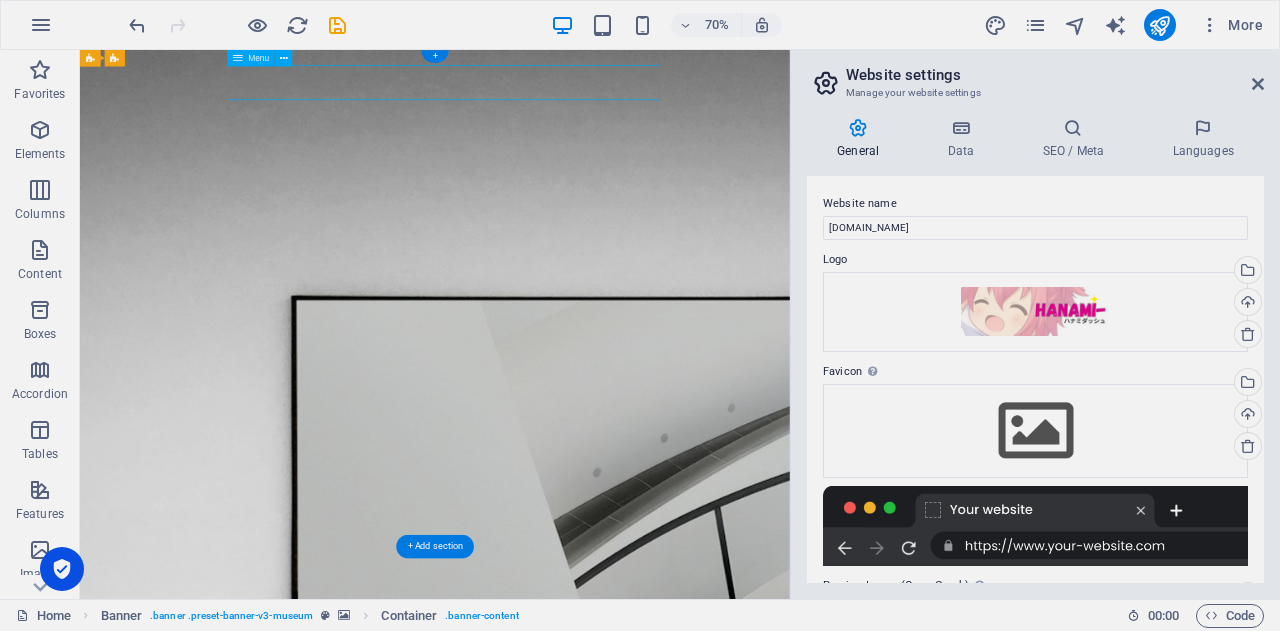 click on "About Us Exhibitions Events Contact" at bounding box center (587, 1565) 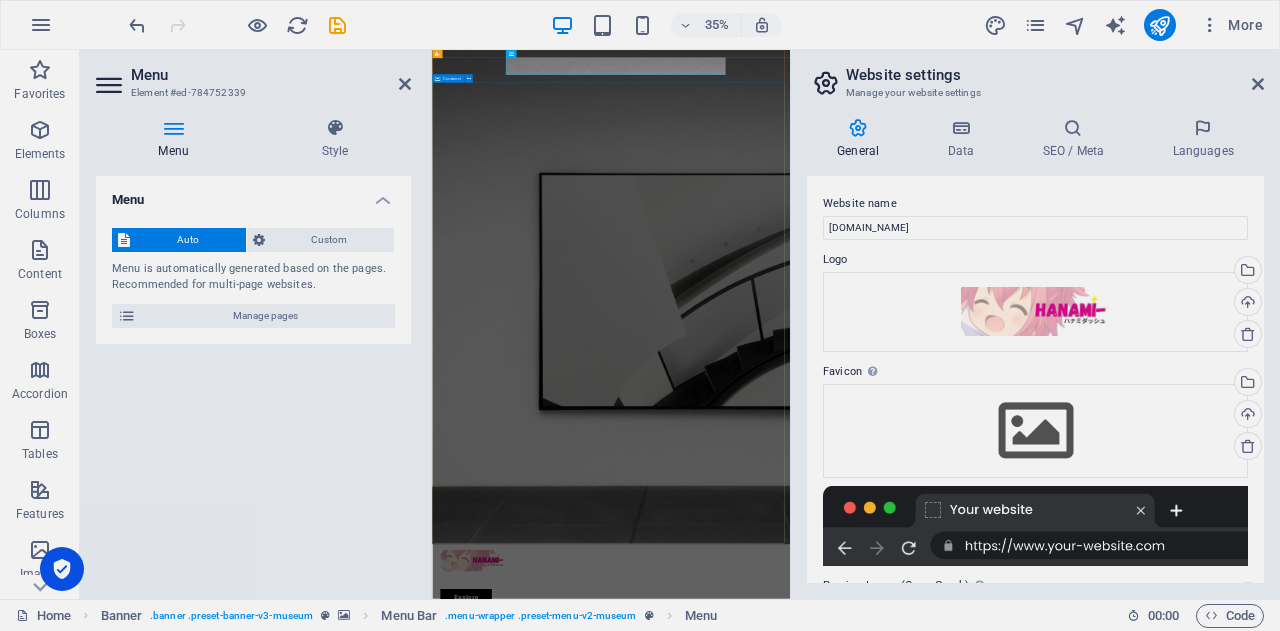 click on "The best art exhibitions Lorem ipsum dolor sit amet, consectetur adipiscing elit, sed do eiusmod tempor incididunt ut labore Lorem ipsum dolor sit amet, consectetur adipiscing elit, sed do eiusmod tempor incididunt ut labore Explore" at bounding box center (943, 1902) 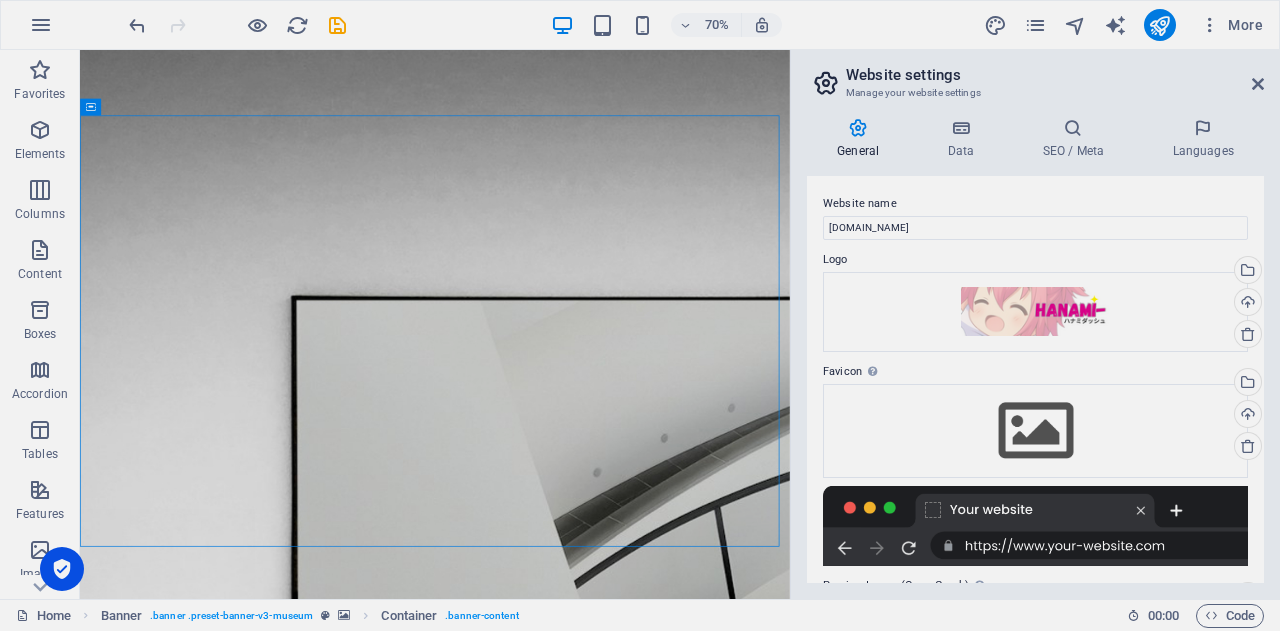 click at bounding box center [1258, 84] 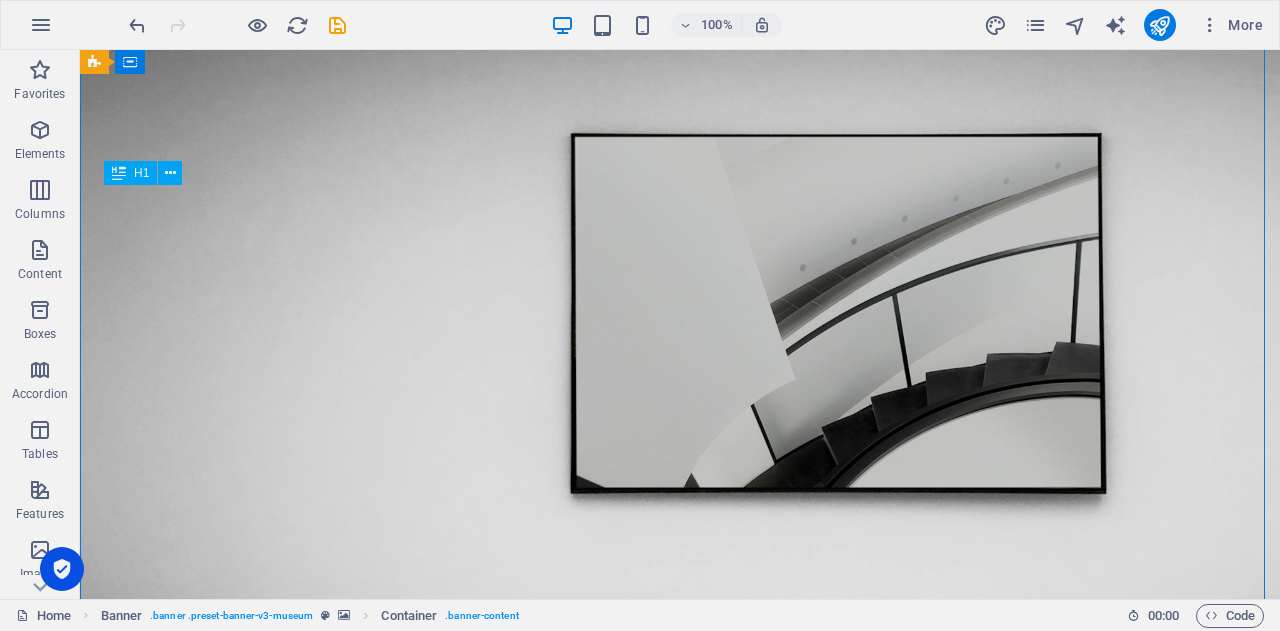 scroll, scrollTop: 0, scrollLeft: 0, axis: both 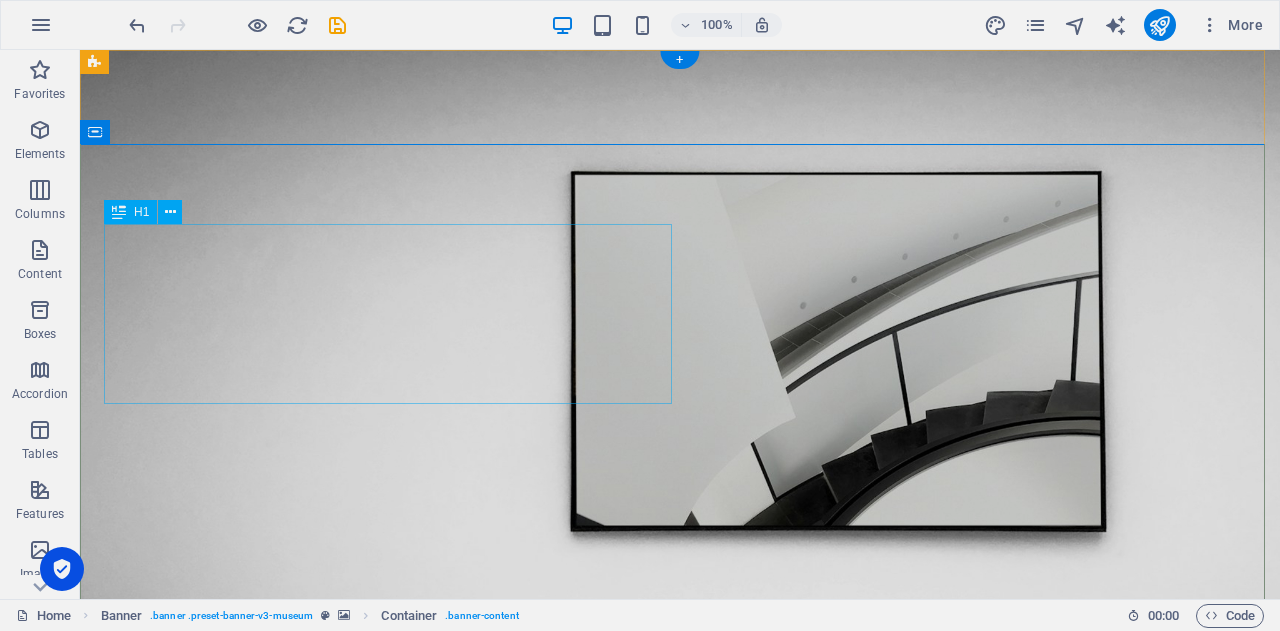 click on "The best art exhibitions" at bounding box center [680, 985] 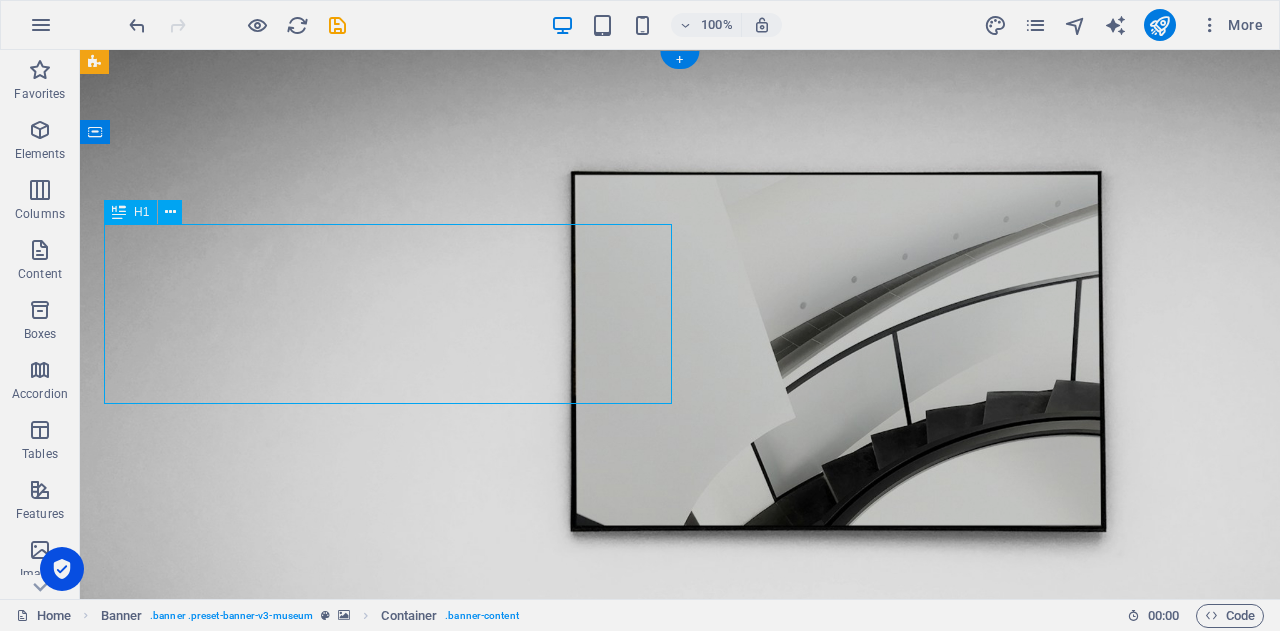 click on "The best art exhibitions" at bounding box center (680, 985) 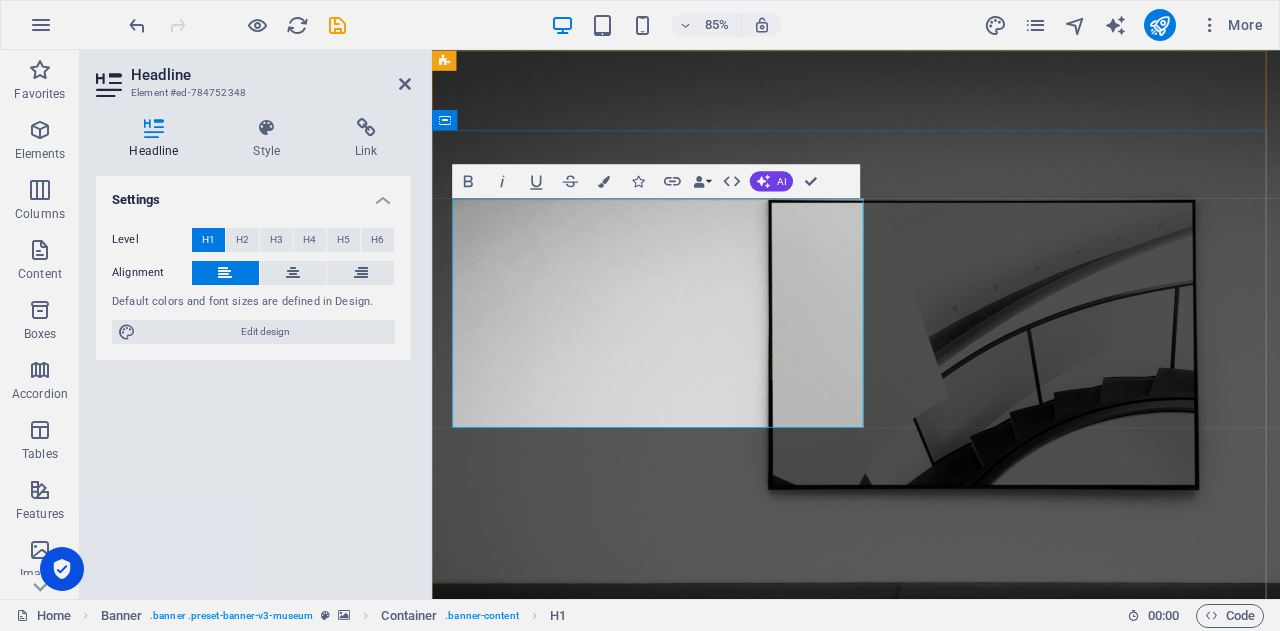 type 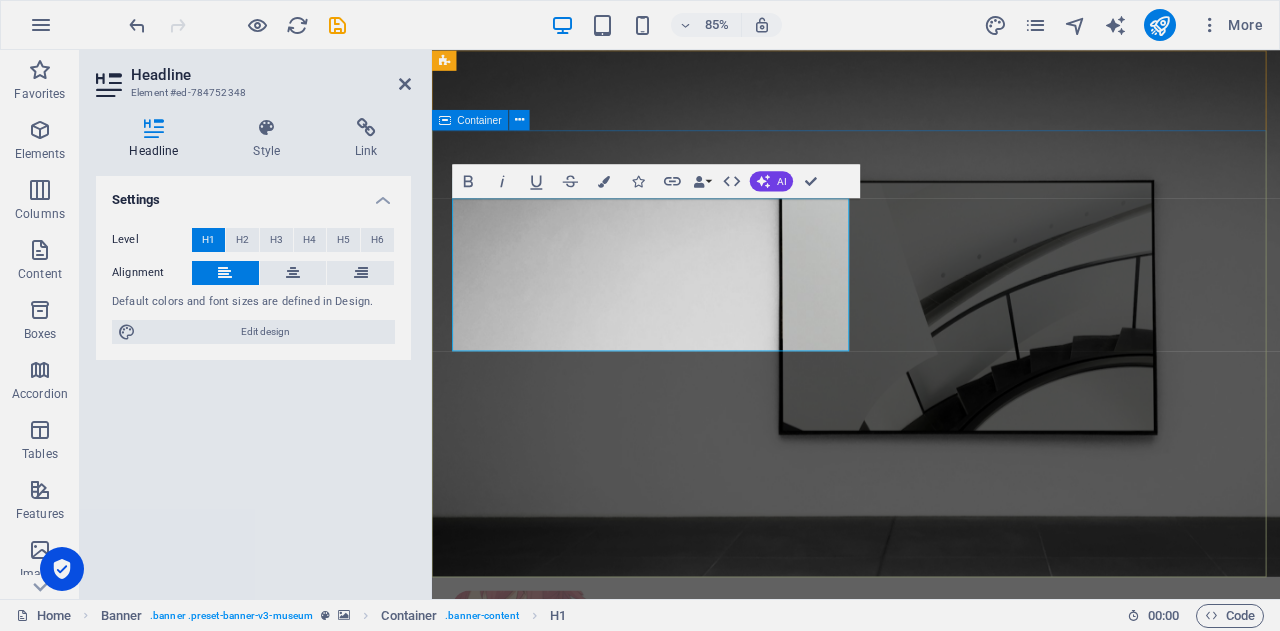 click on "COSPLAY BIO Lorem ipsum dolor sit amet, consectetur adipiscing elit, sed do eiusmod tempor incididunt ut labore Lorem ipsum dolor sit amet, consectetur adipiscing elit, sed do eiusmod tempor incididunt ut labore Explore" at bounding box center (931, 1065) 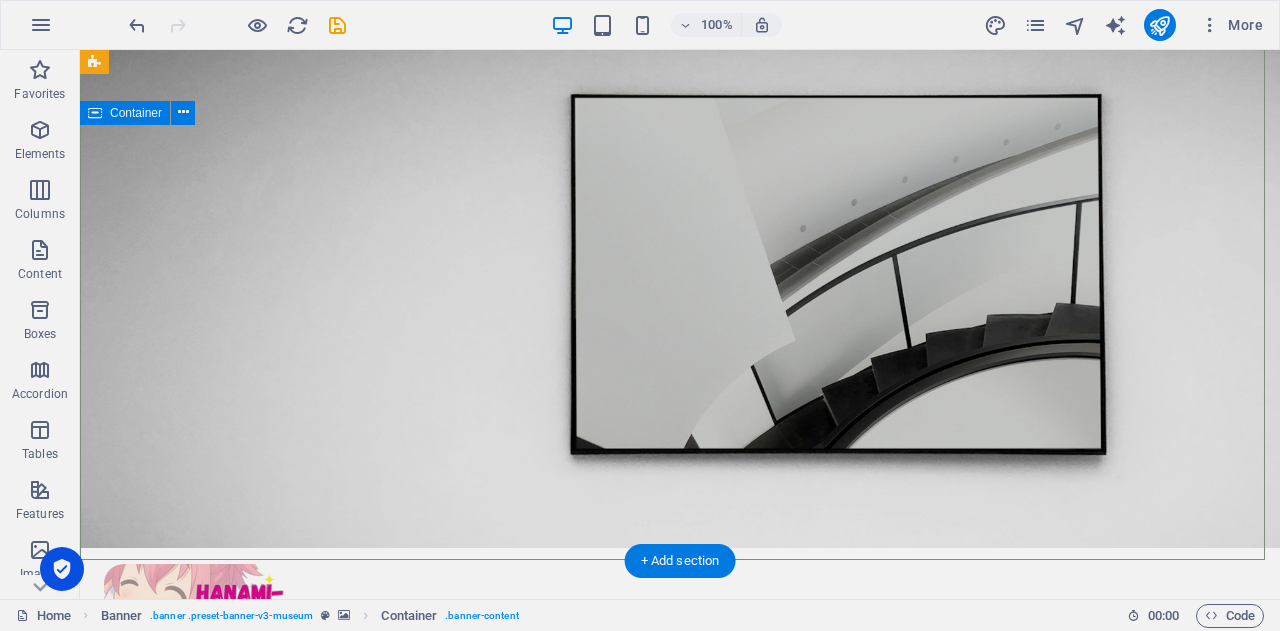 scroll, scrollTop: 0, scrollLeft: 0, axis: both 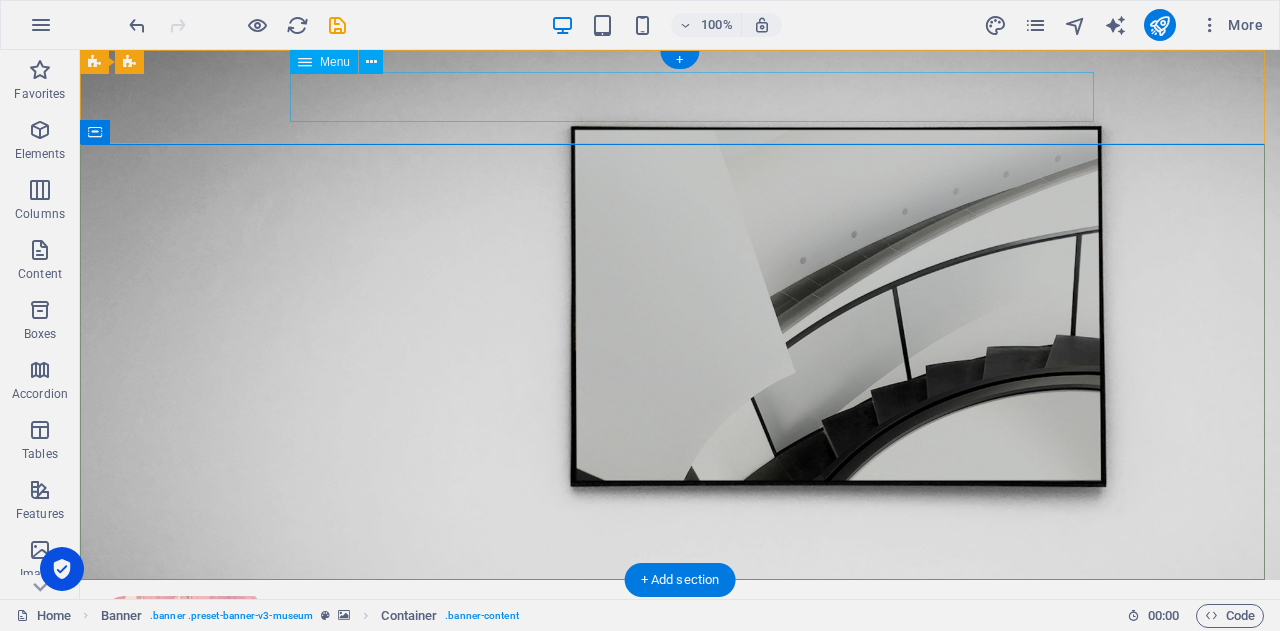 click on "About Us Exhibitions Events Contact" at bounding box center [680, 683] 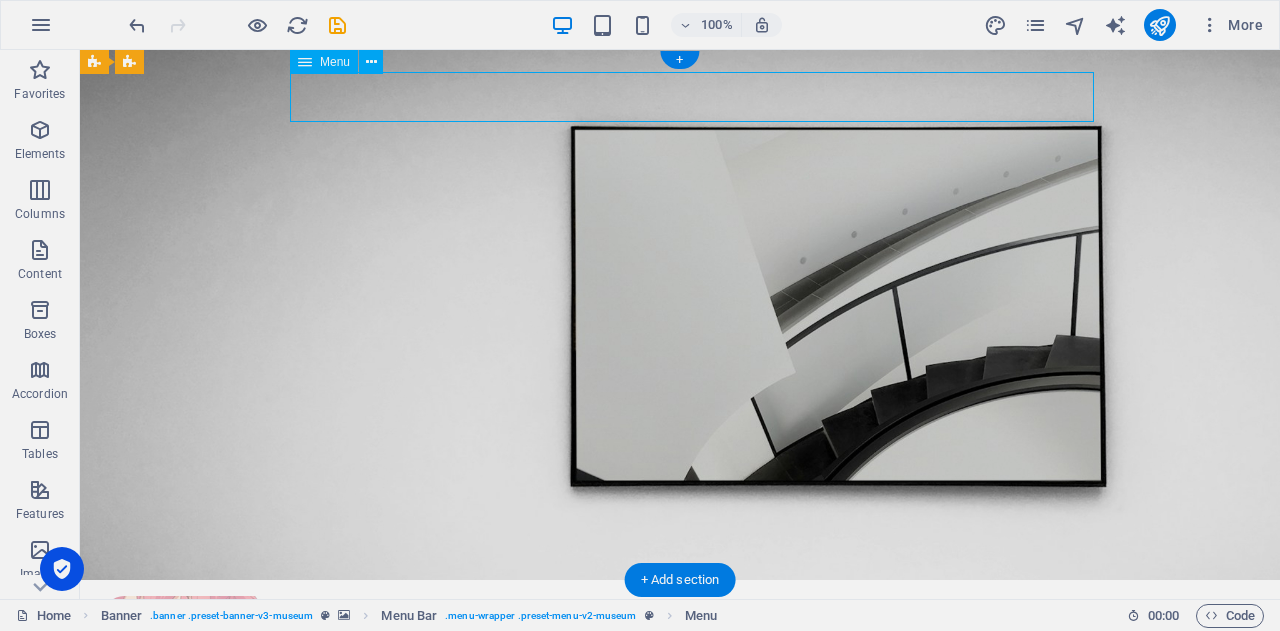 click on "About Us Exhibitions Events Contact" at bounding box center [680, 683] 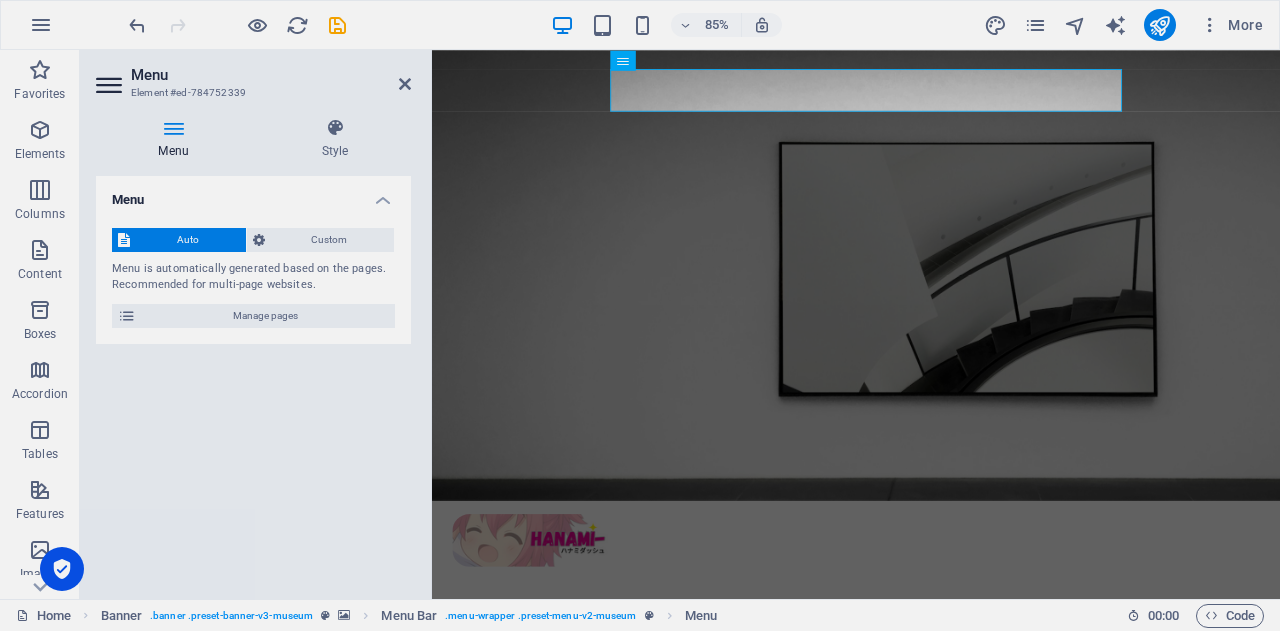 click on "Custom" at bounding box center (330, 240) 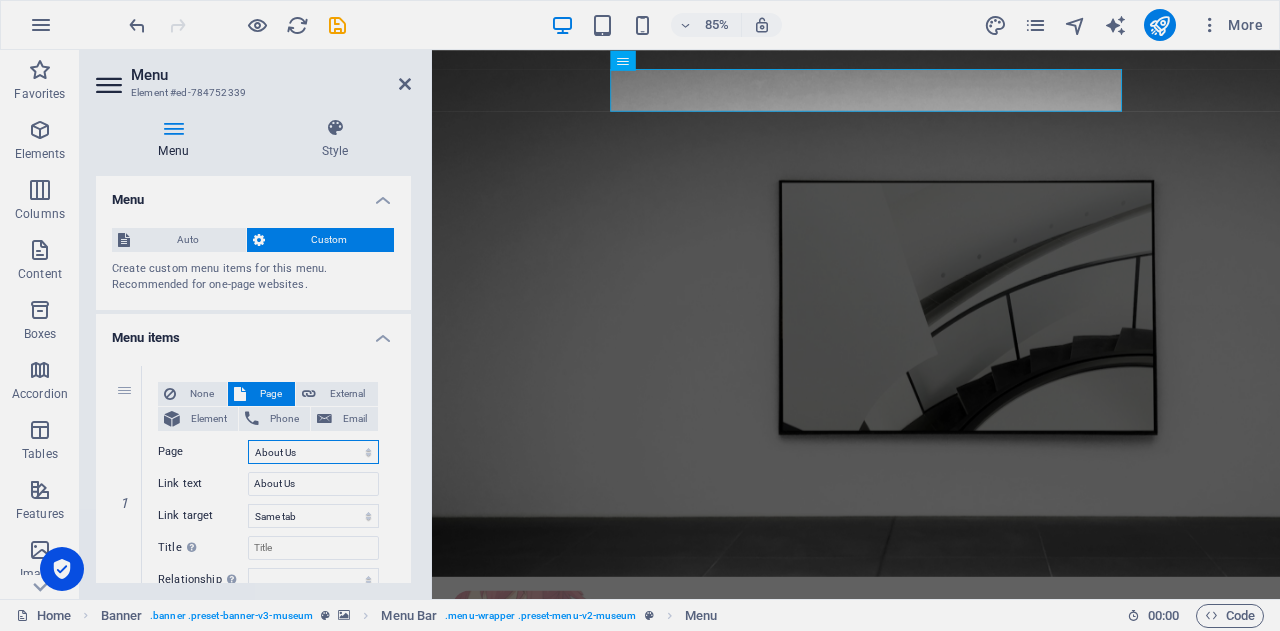 click on "Home About Us Exhibitions Events Contact Privacy Legal Notice" at bounding box center (313, 452) 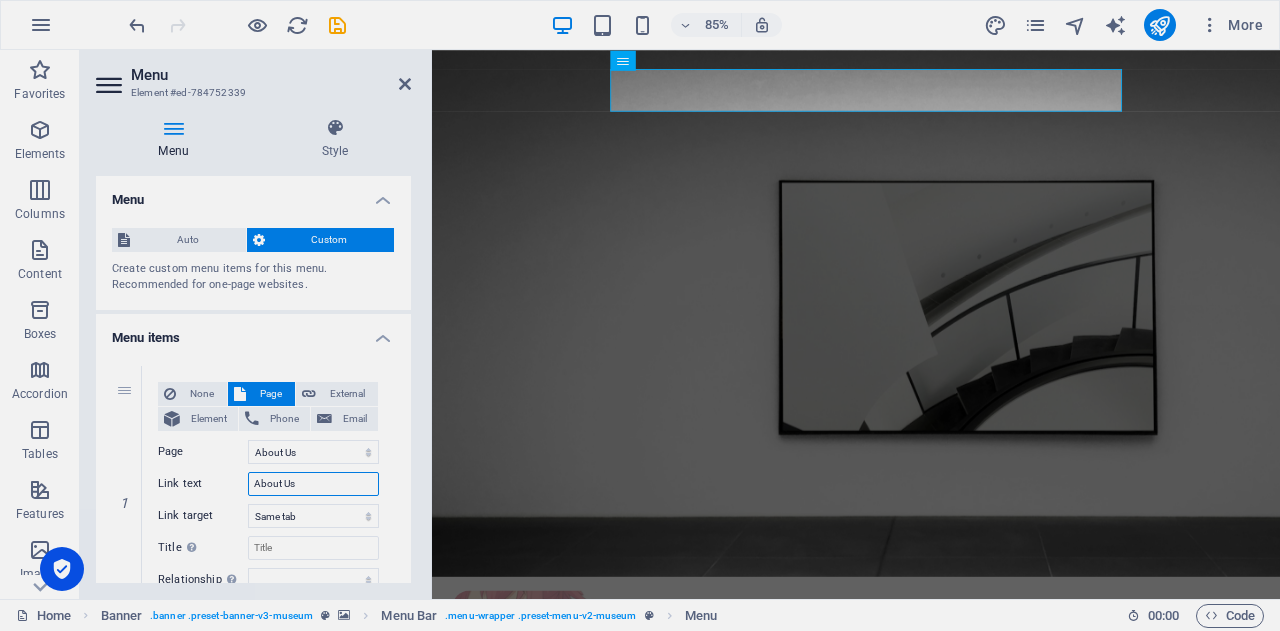 click on "About Us" at bounding box center [313, 484] 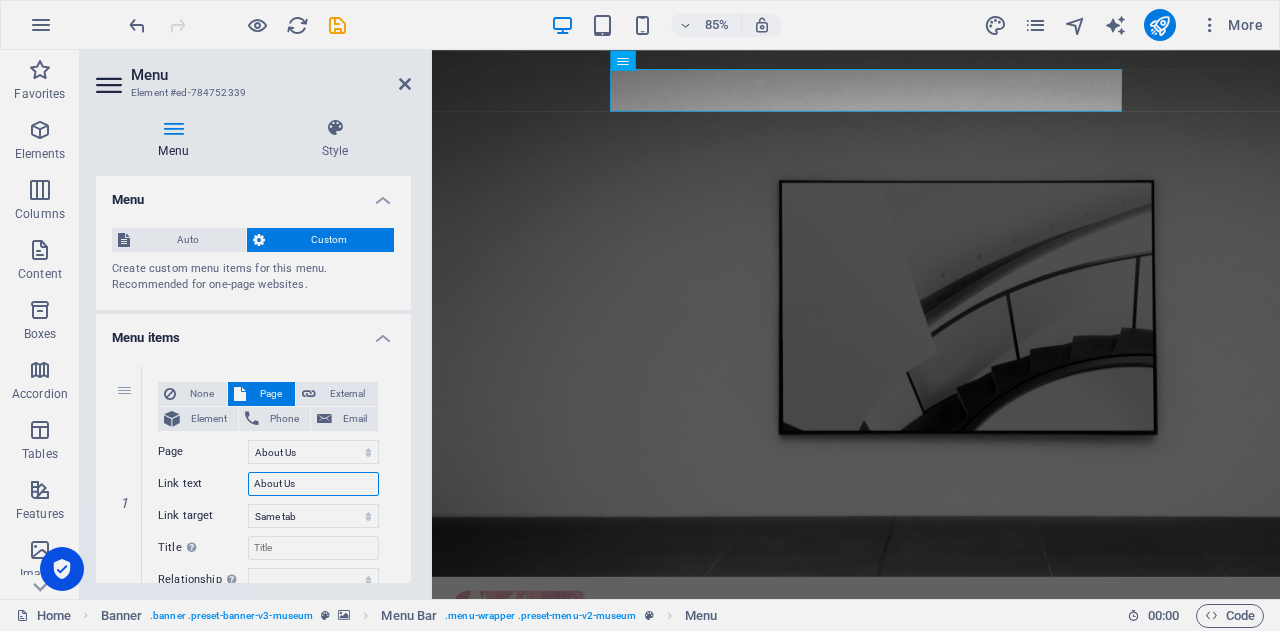 scroll, scrollTop: 100, scrollLeft: 0, axis: vertical 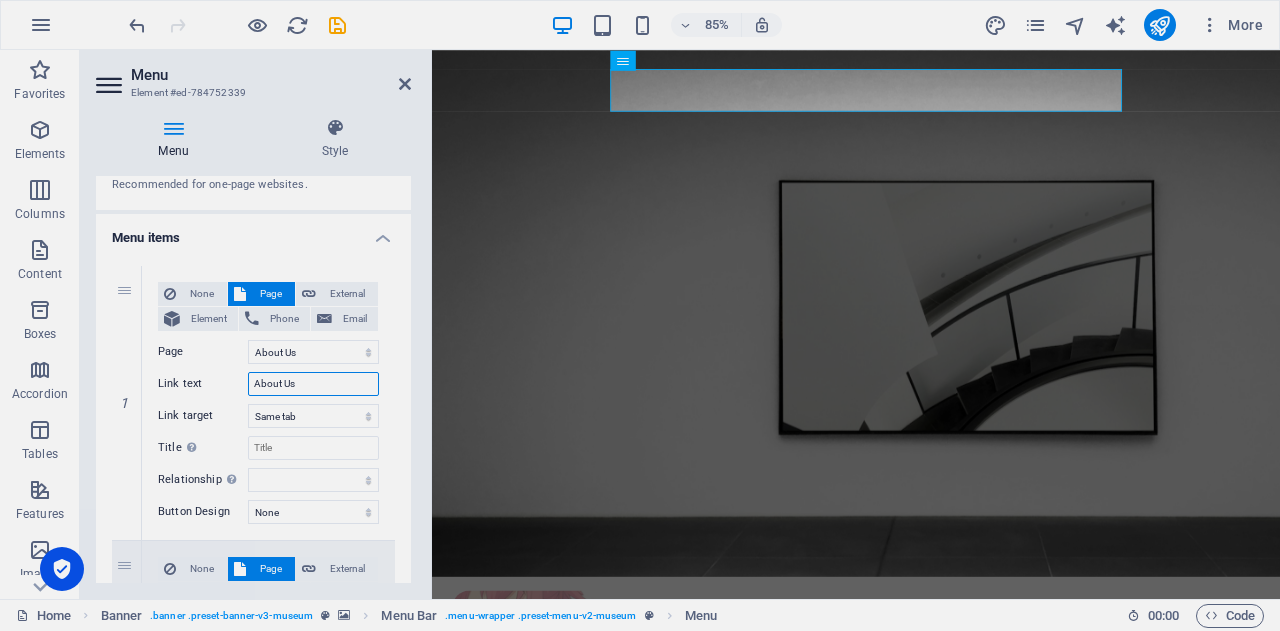 drag, startPoint x: 296, startPoint y: 383, endPoint x: 228, endPoint y: 379, distance: 68.117546 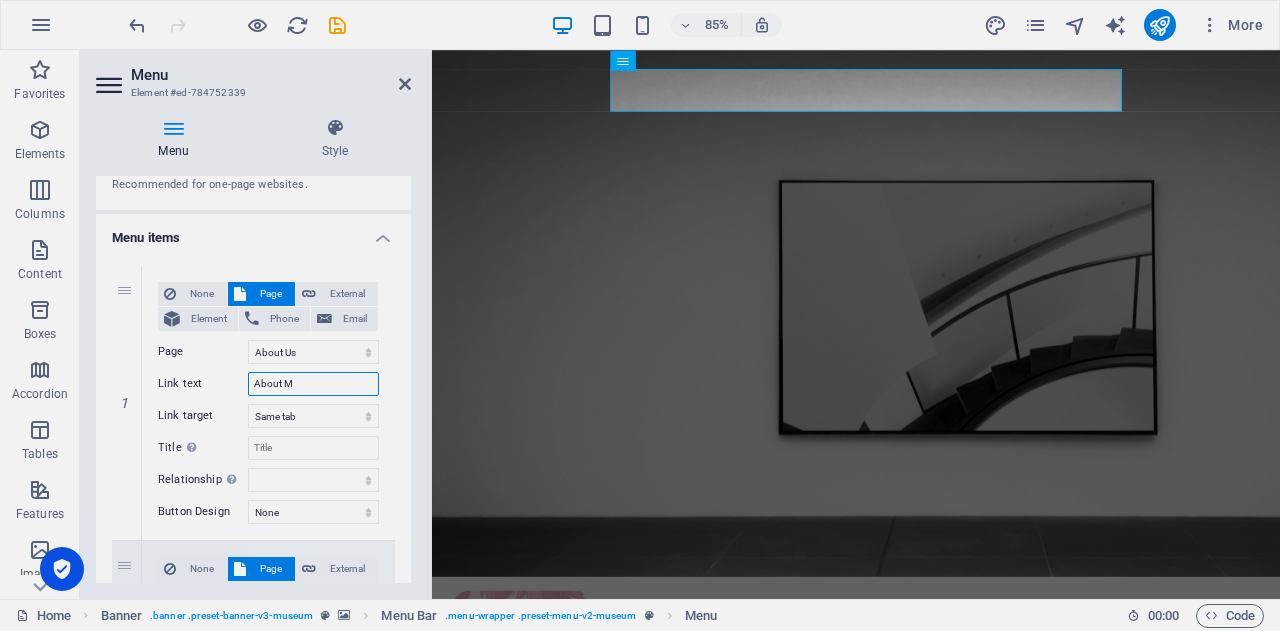 type on "About ME" 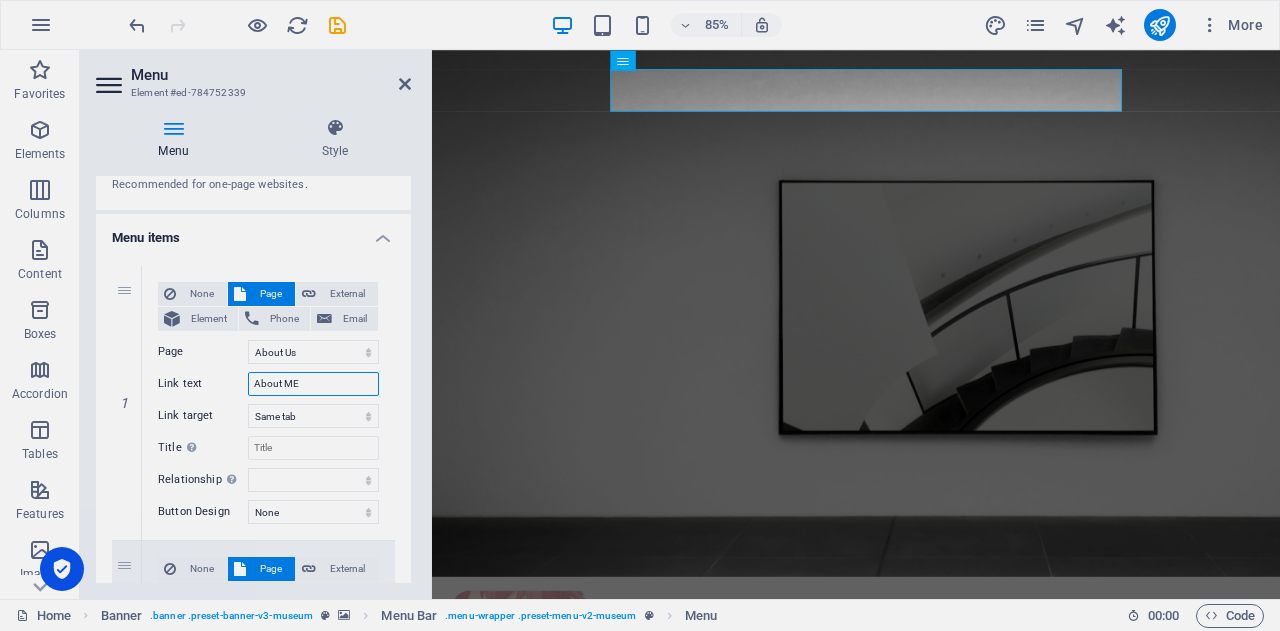 select 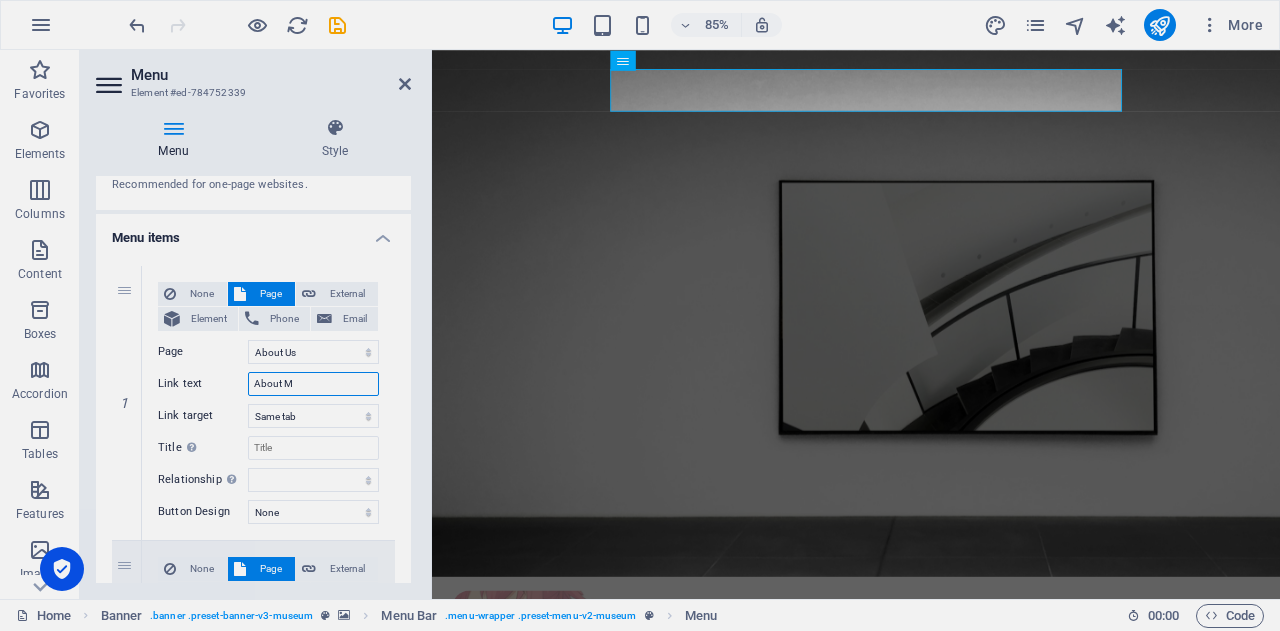 type on "About Me" 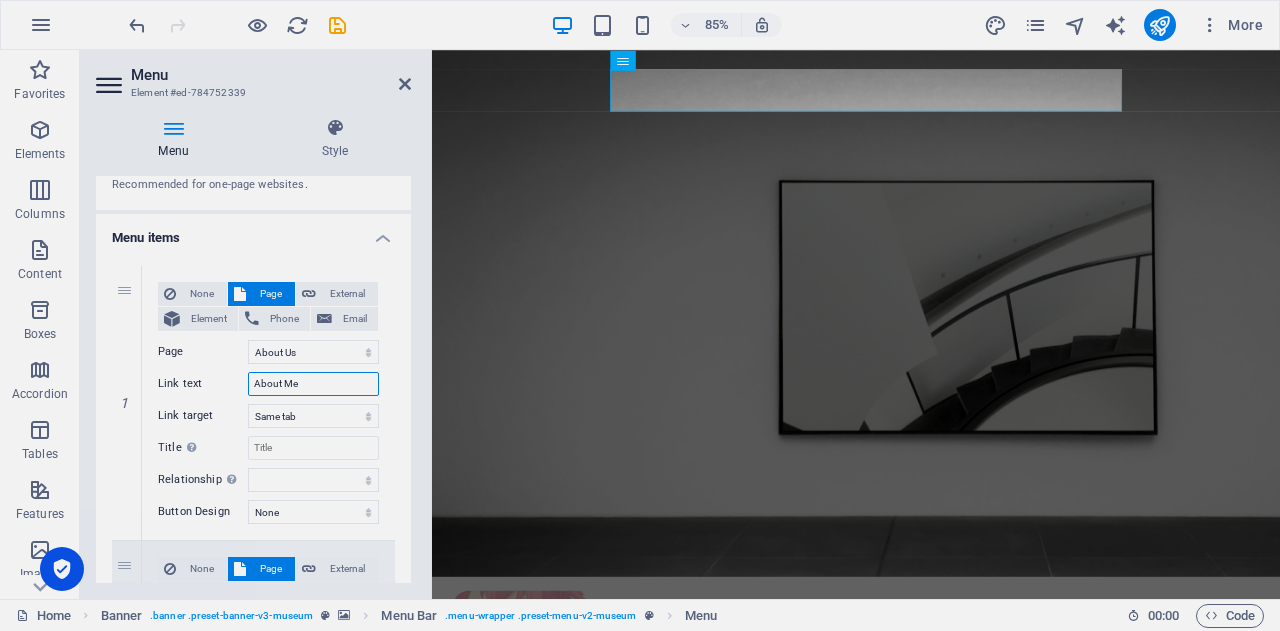 select 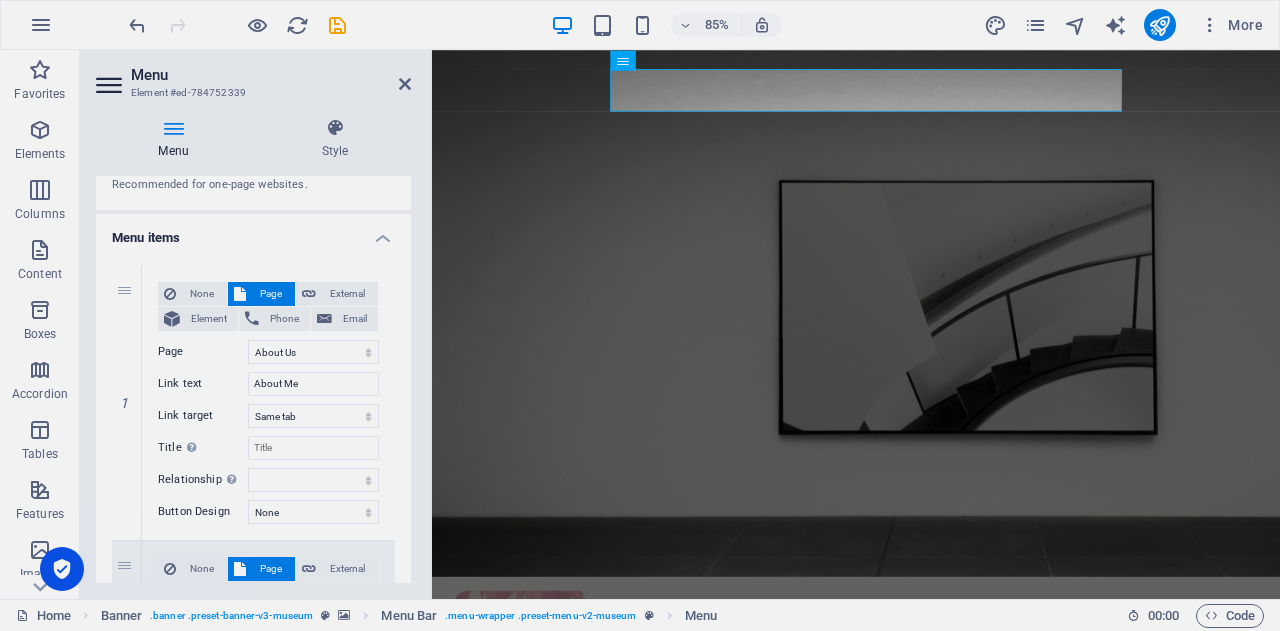 click on "1 None Page External Element Phone Email Page Home About Us Exhibitions Events Contact Privacy Legal Notice Element
URL /about-us Phone Email Link text About Me Link target New tab Same tab Overlay Title Additional link description, should not be the same as the link text. The title is most often shown as a tooltip text when the mouse moves over the element. Leave empty if uncertain. Relationship Sets the  relationship of this link to the link target . For example, the value "nofollow" instructs search engines not to follow the link. Can be left empty. alternate author bookmark external help license next nofollow noreferrer noopener prev search tag Button Design None Default Primary Secondary 2 None Page External Element Phone Email Page Home About Us Exhibitions Events Contact Privacy Legal Notice Element
URL /exhibitions Phone Email Link text Exhibitions Link target New tab Same tab Overlay Title Relationship Sets the  alternate author bookmark external help 3" at bounding box center [253, 815] 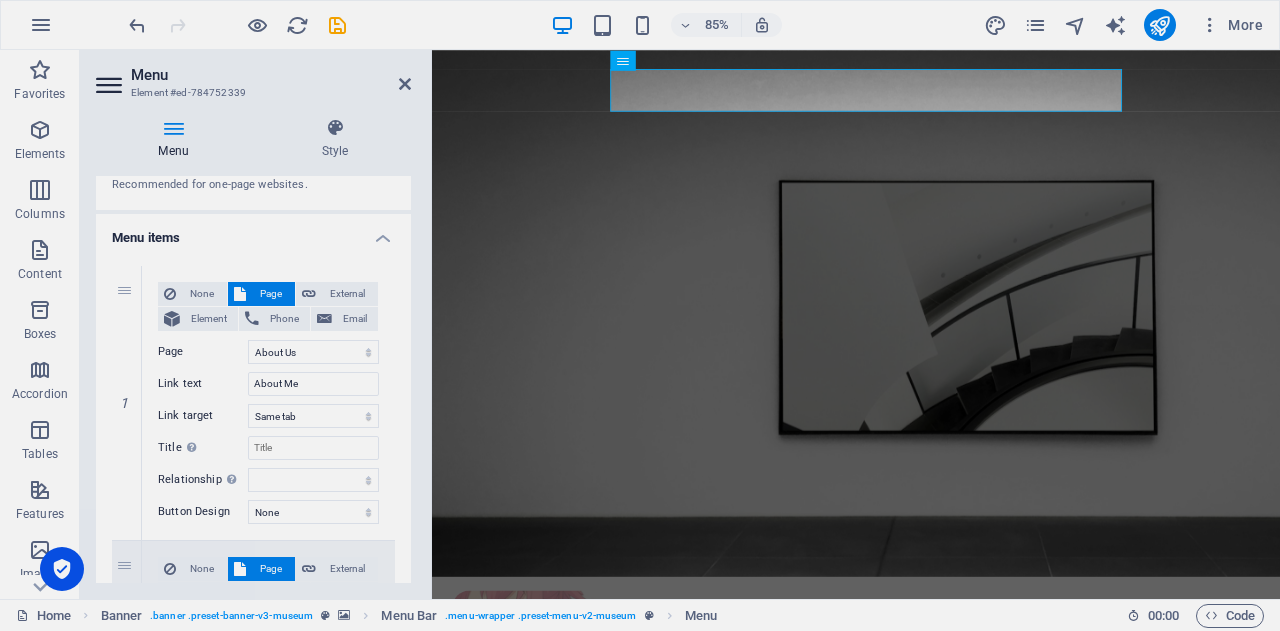 scroll, scrollTop: 200, scrollLeft: 0, axis: vertical 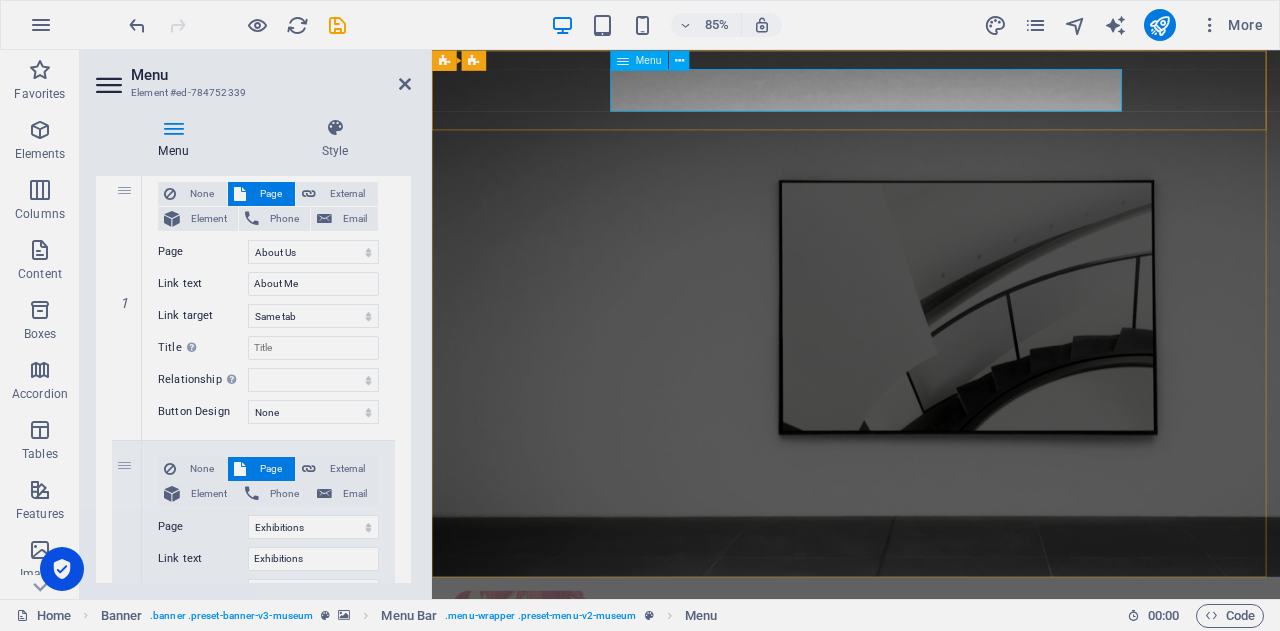 click on "About Me Exhibitions Events Contact" at bounding box center (931, 773) 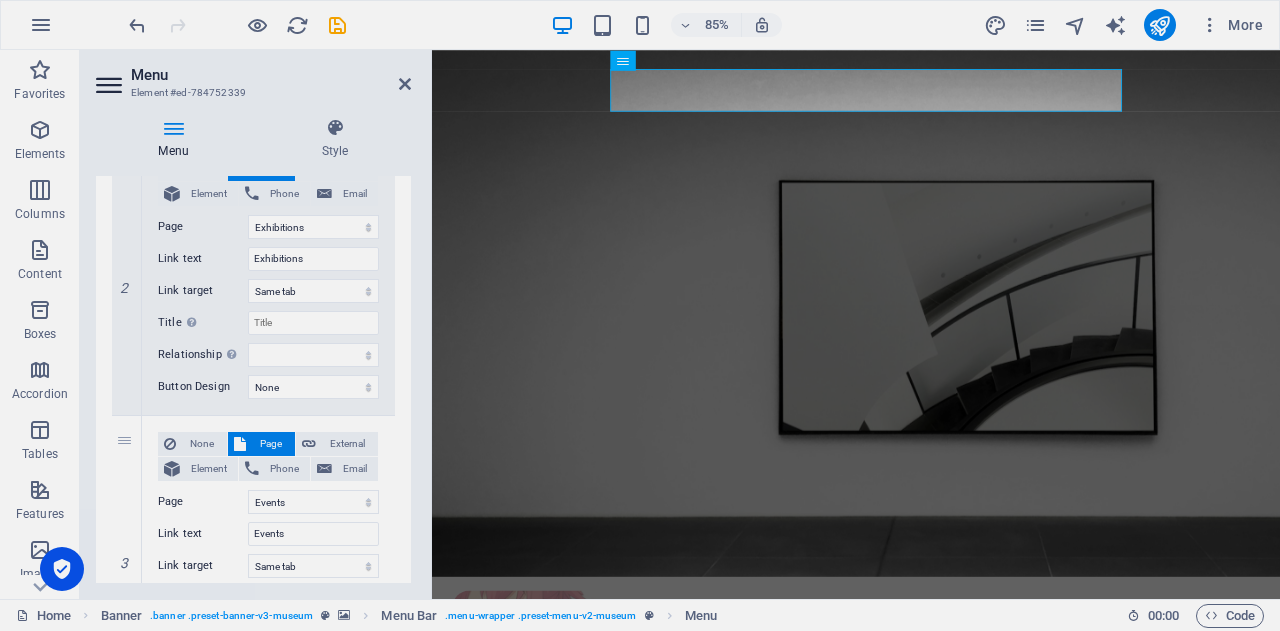 scroll, scrollTop: 400, scrollLeft: 0, axis: vertical 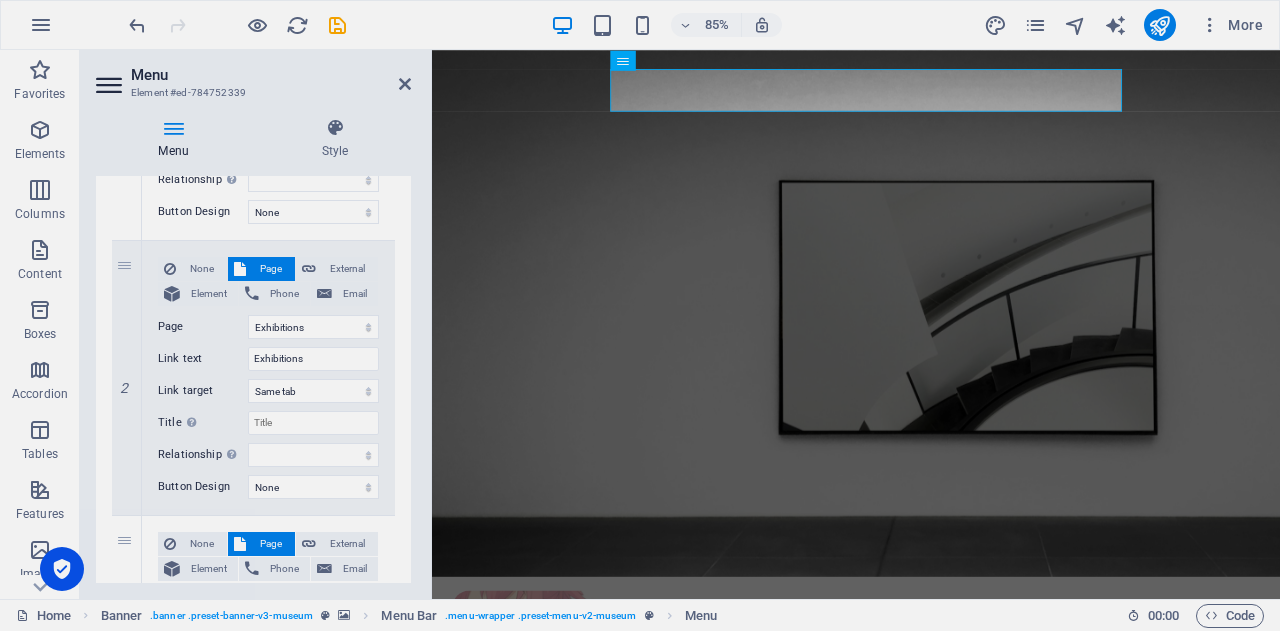 click on "None" at bounding box center (192, 269) 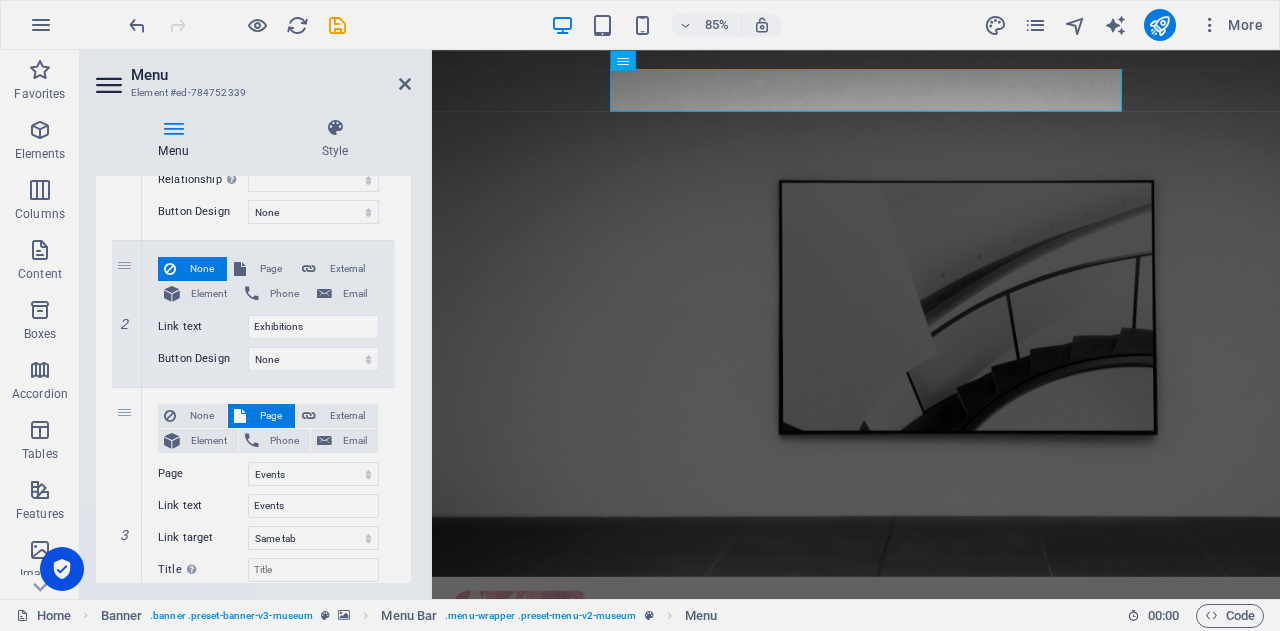 click at bounding box center [240, 269] 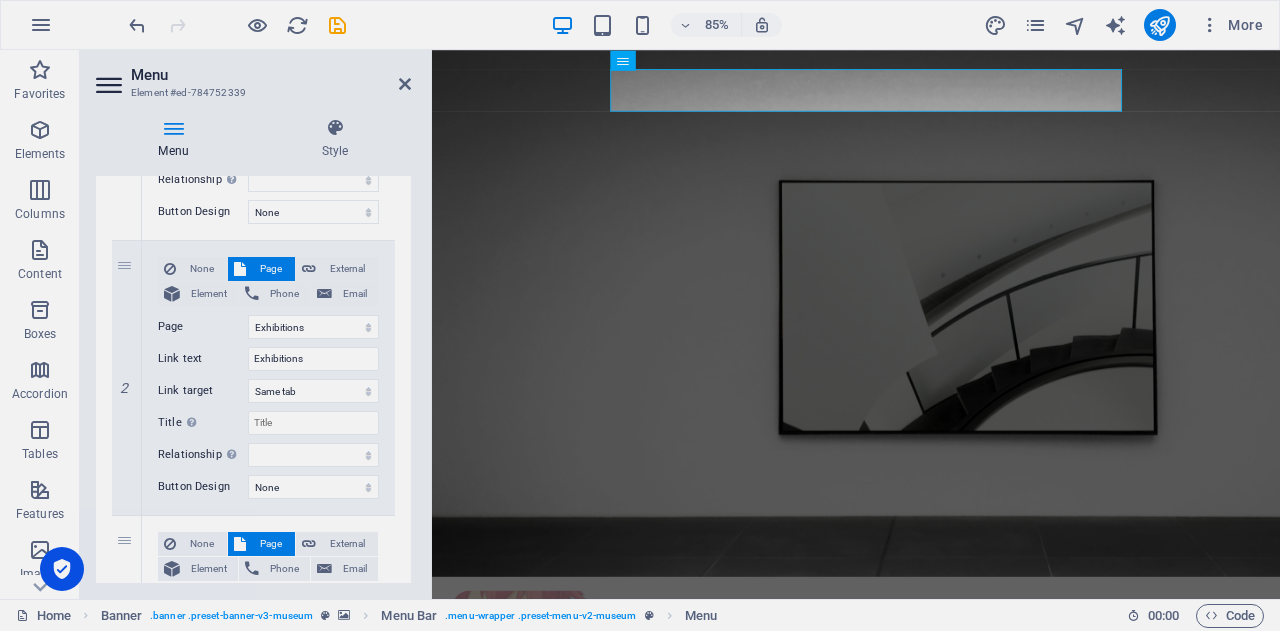 click on "More" at bounding box center [1231, 25] 